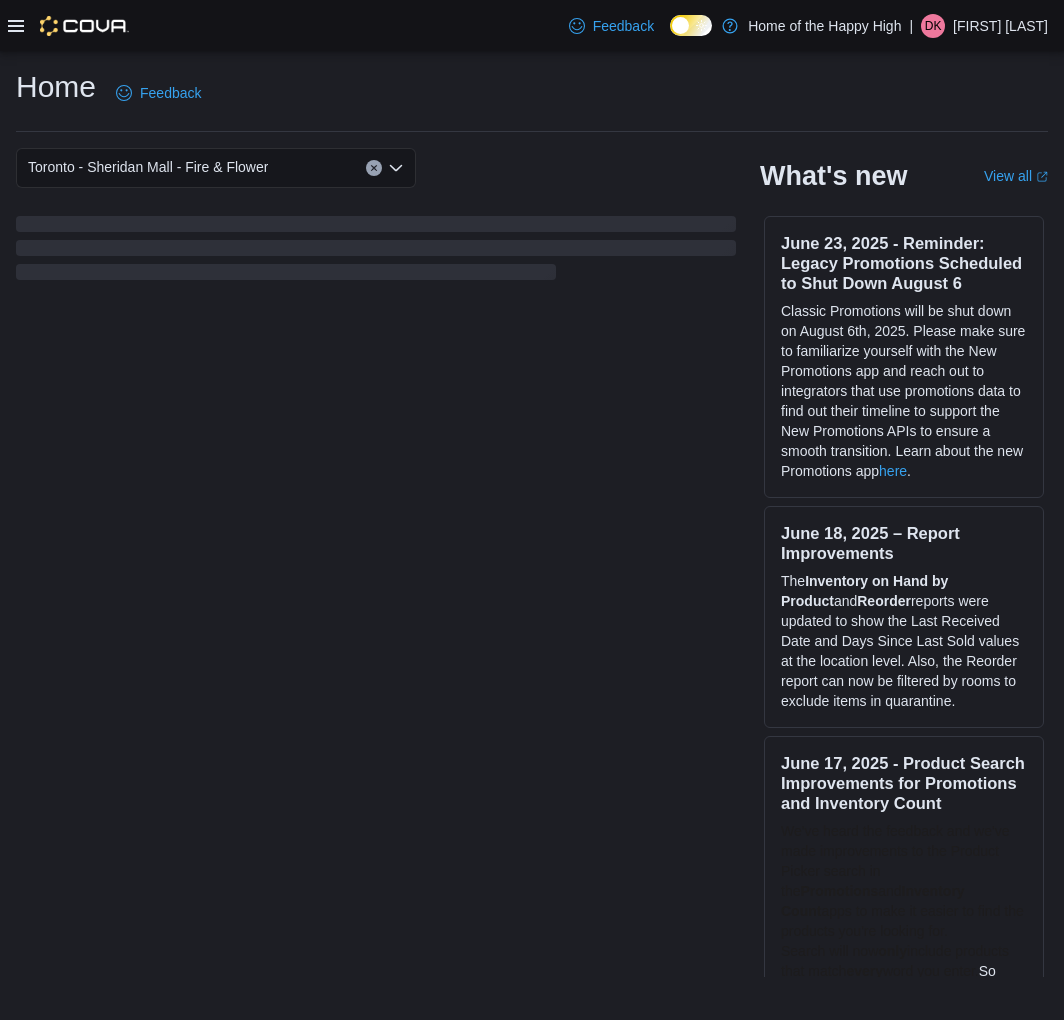 scroll, scrollTop: 0, scrollLeft: 0, axis: both 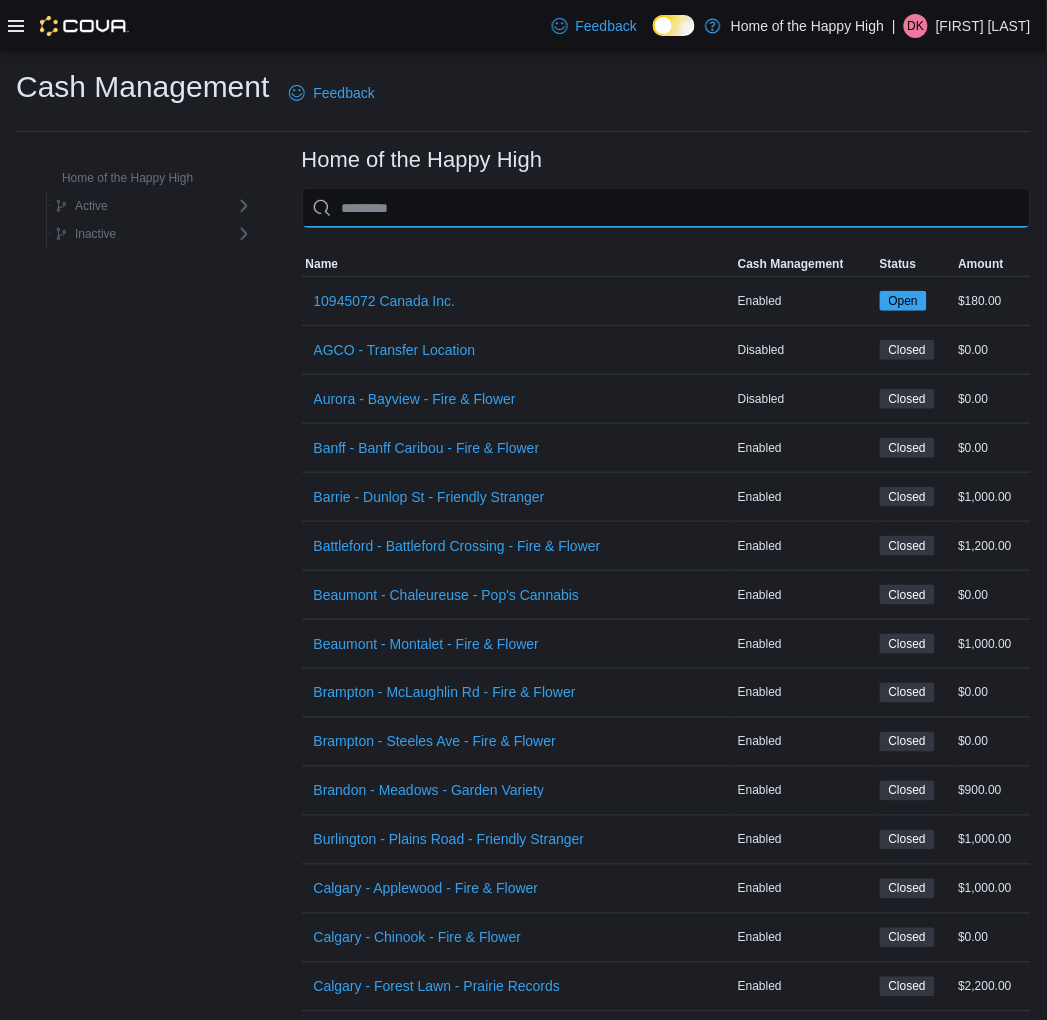 click at bounding box center (666, 208) 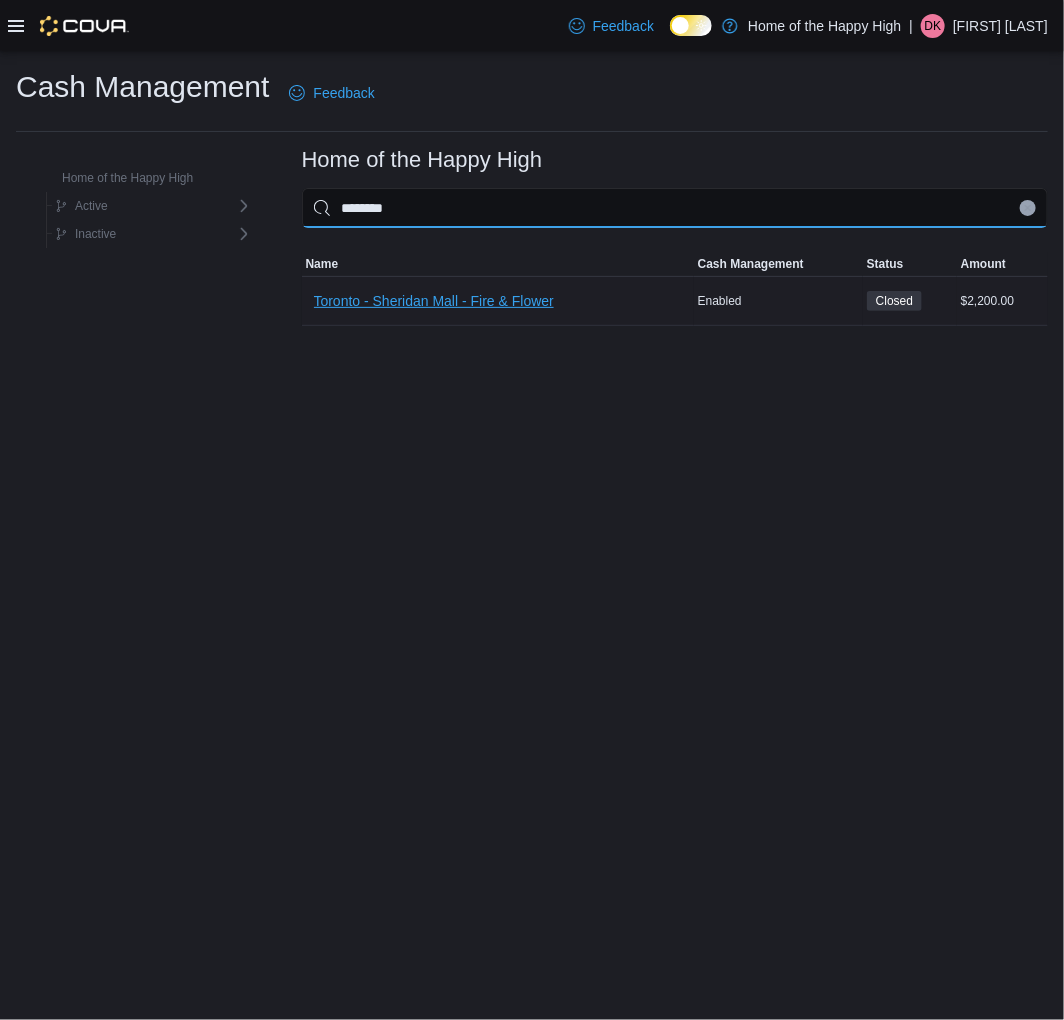 type on "********" 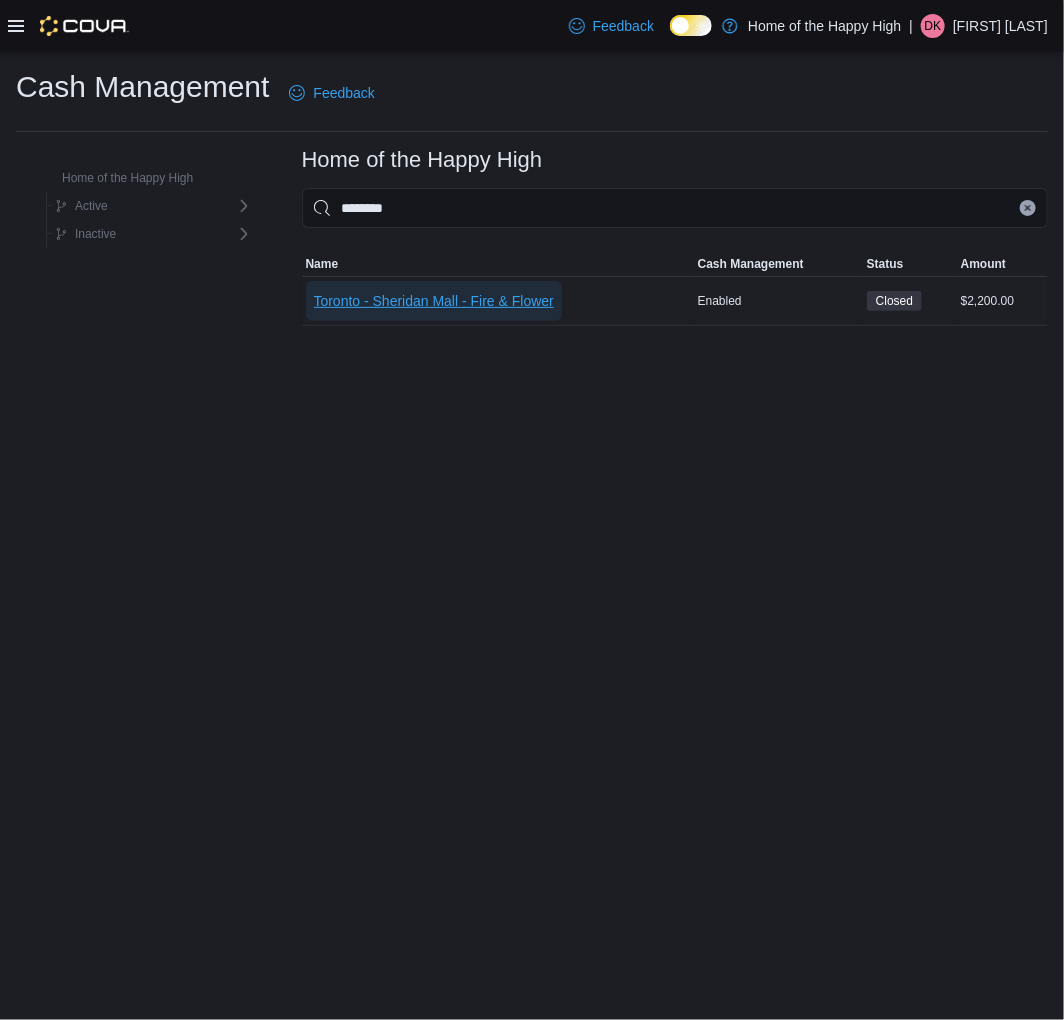 click on "Toronto - Sheridan Mall - Fire & Flower" at bounding box center (434, 301) 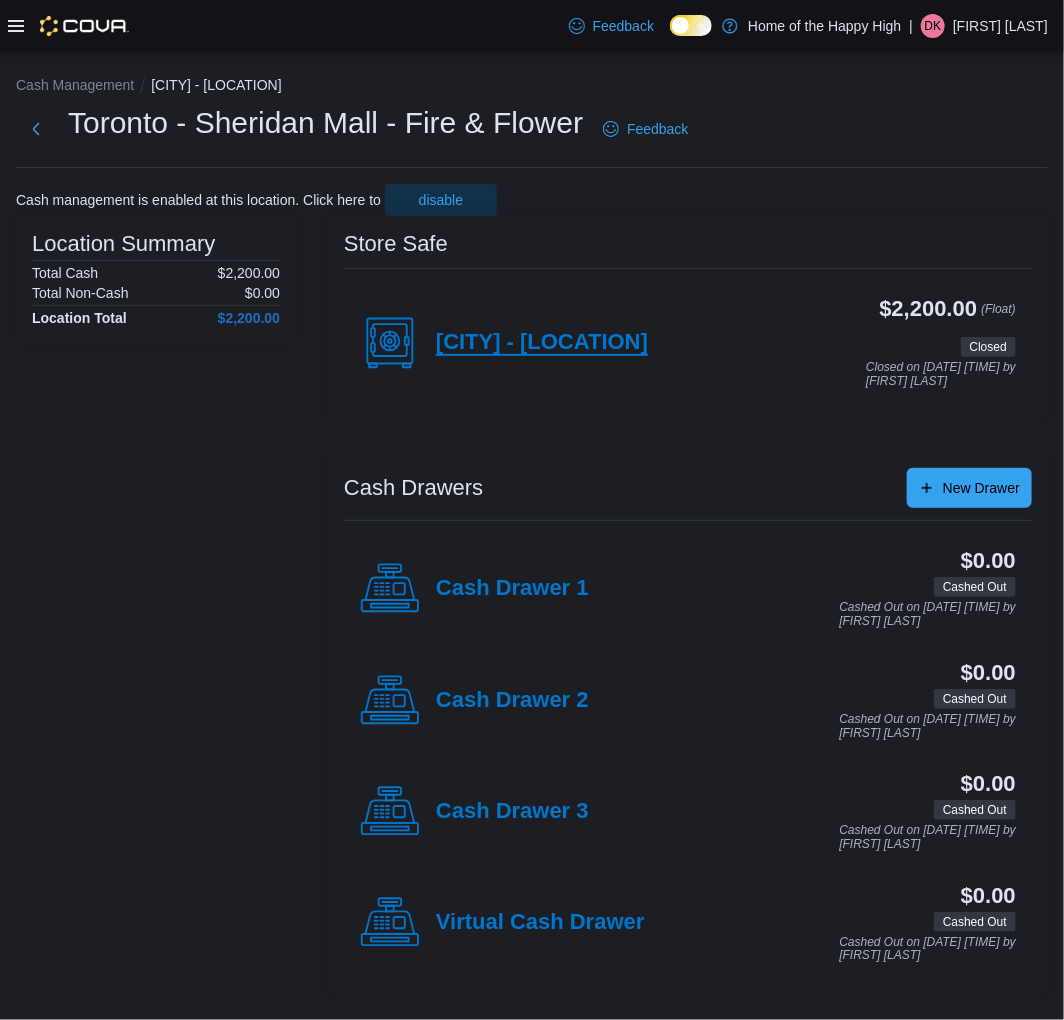 click on "Toronto - Sheridan Mall" at bounding box center [542, 343] 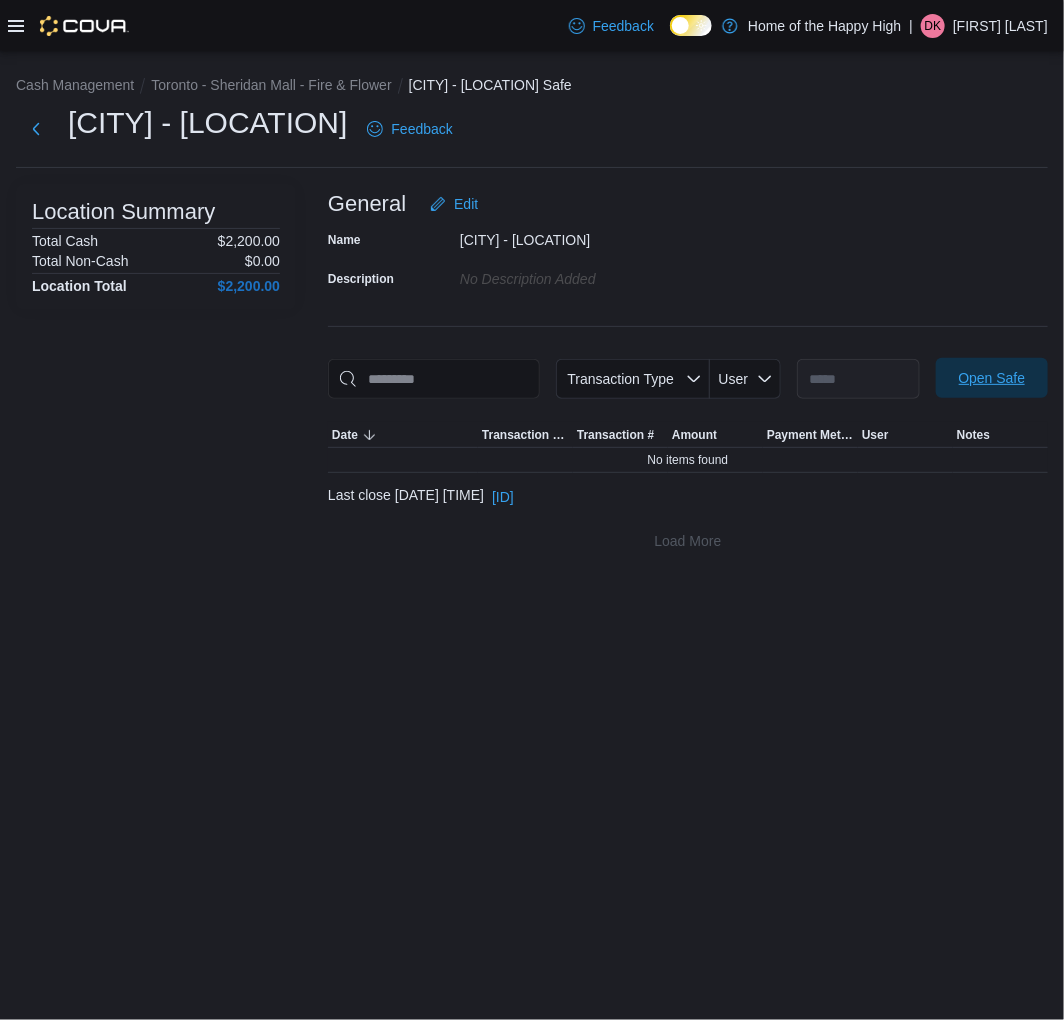 click on "Open Safe" at bounding box center (992, 378) 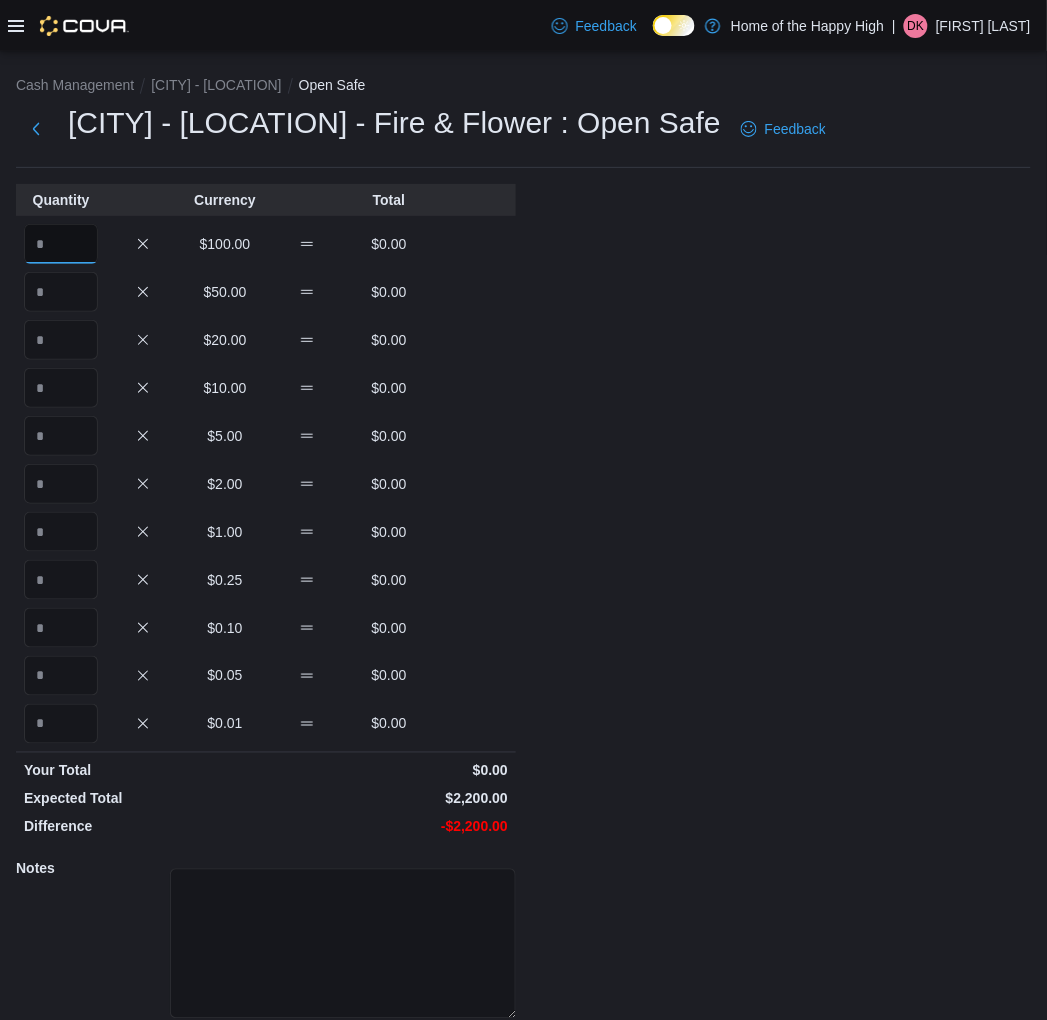 click at bounding box center [61, 244] 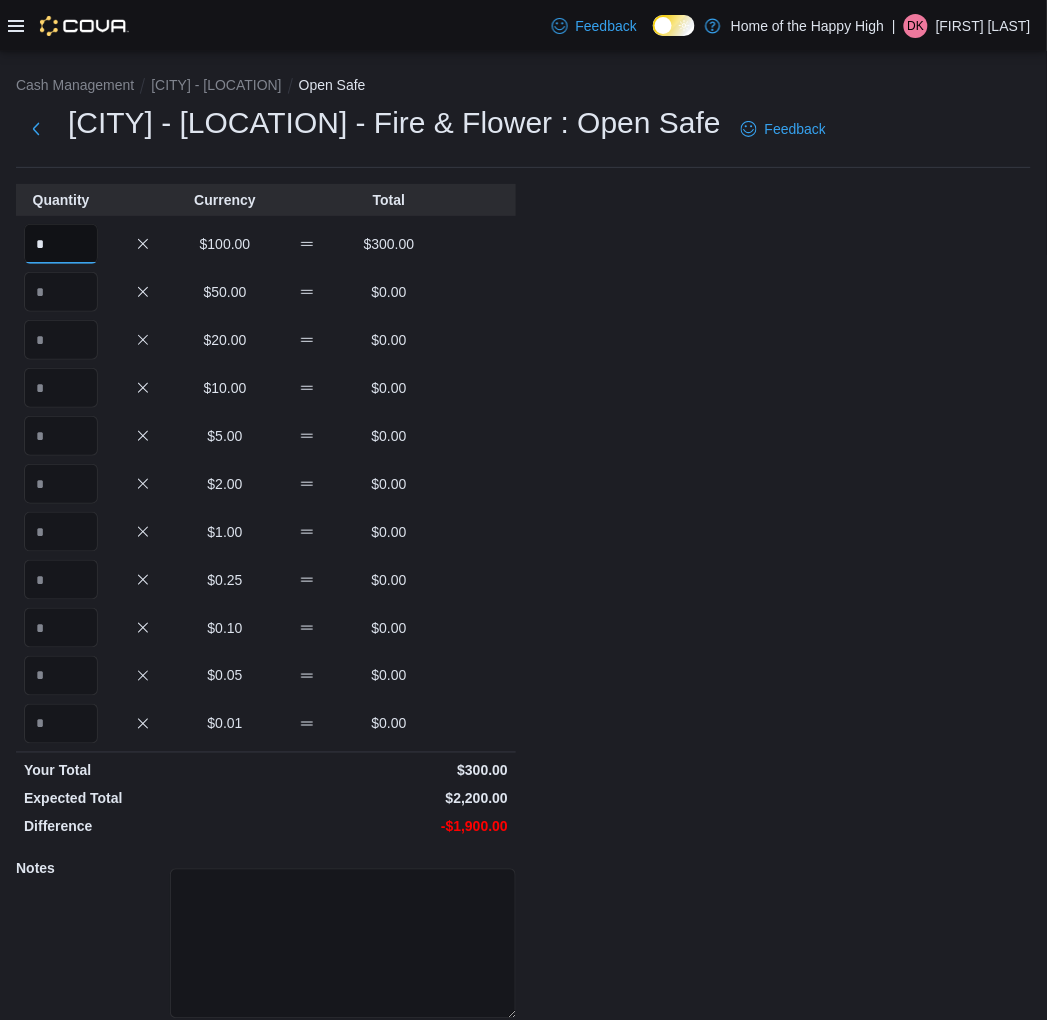 type on "*" 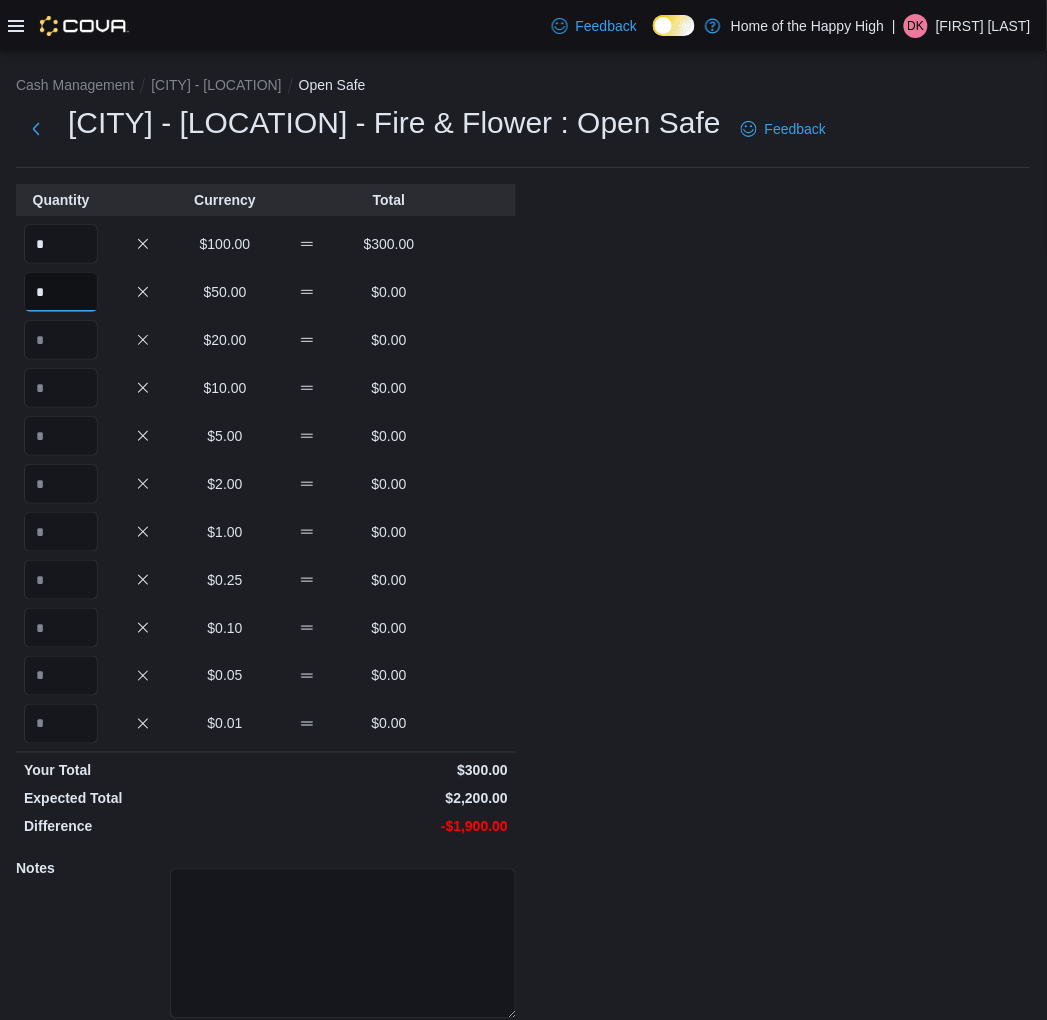 type on "*" 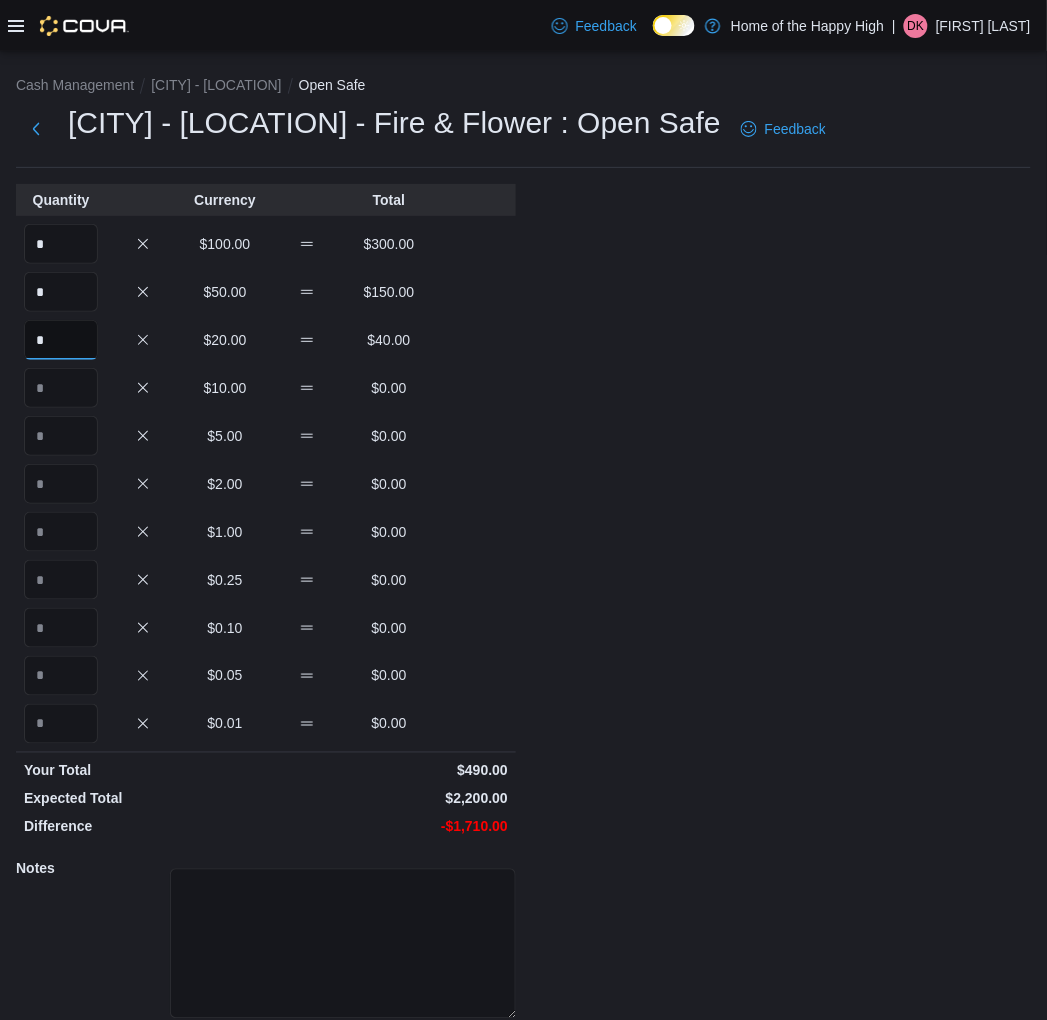 type on "*" 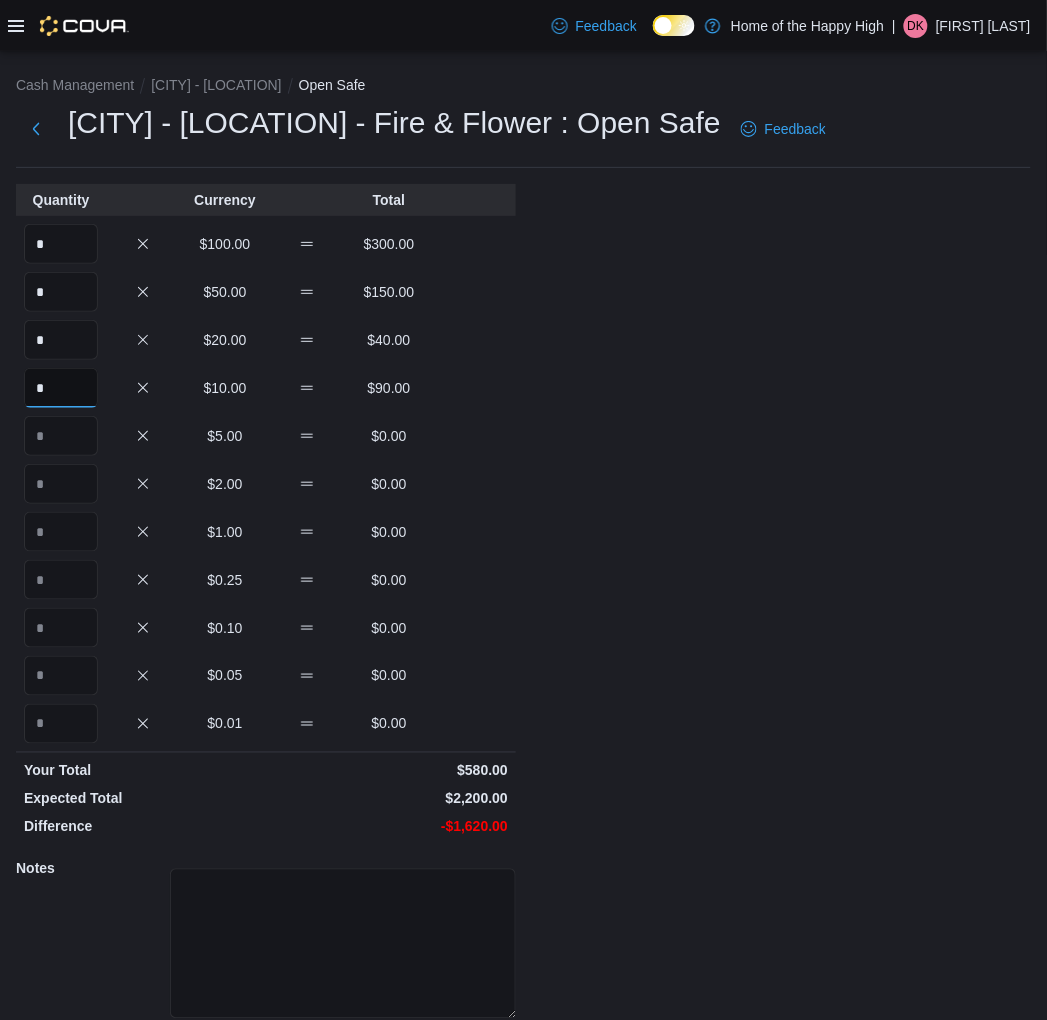 type on "*" 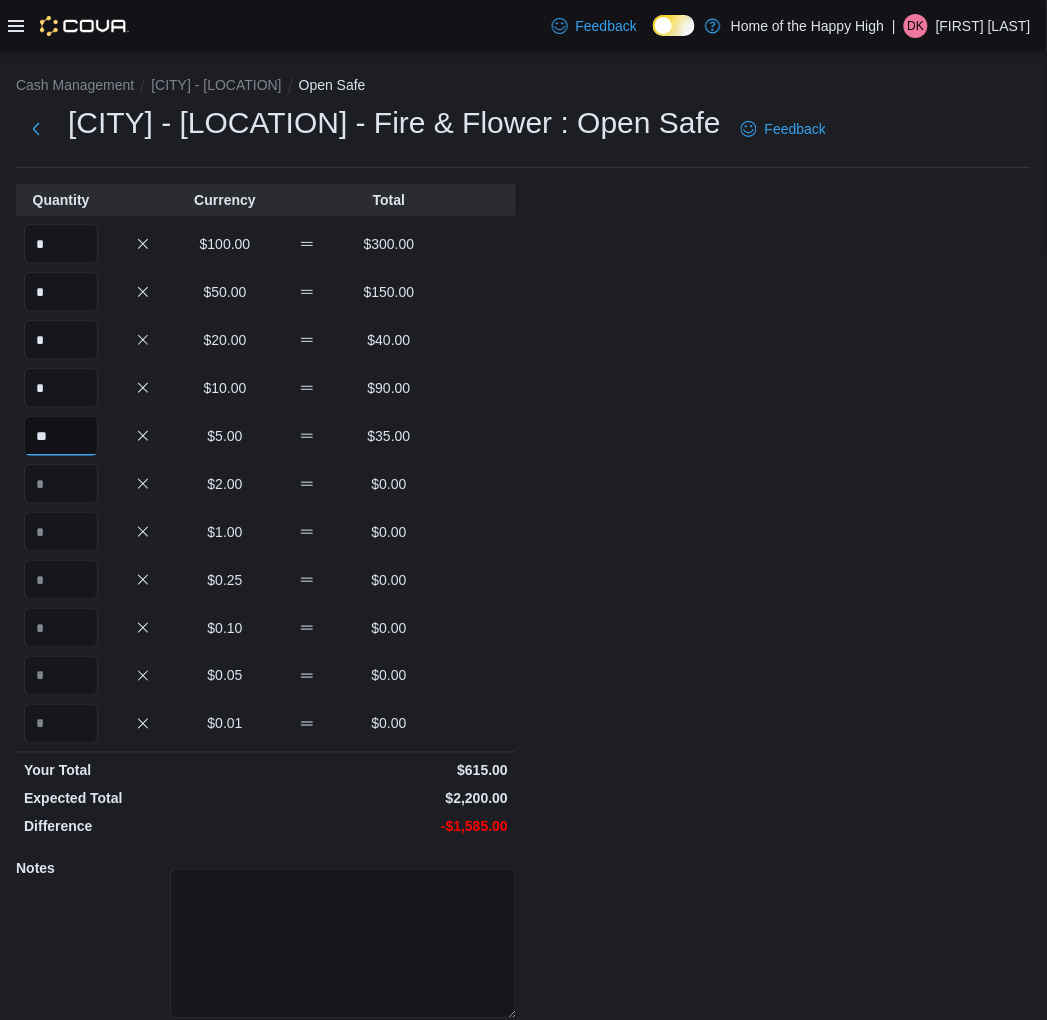 type on "**" 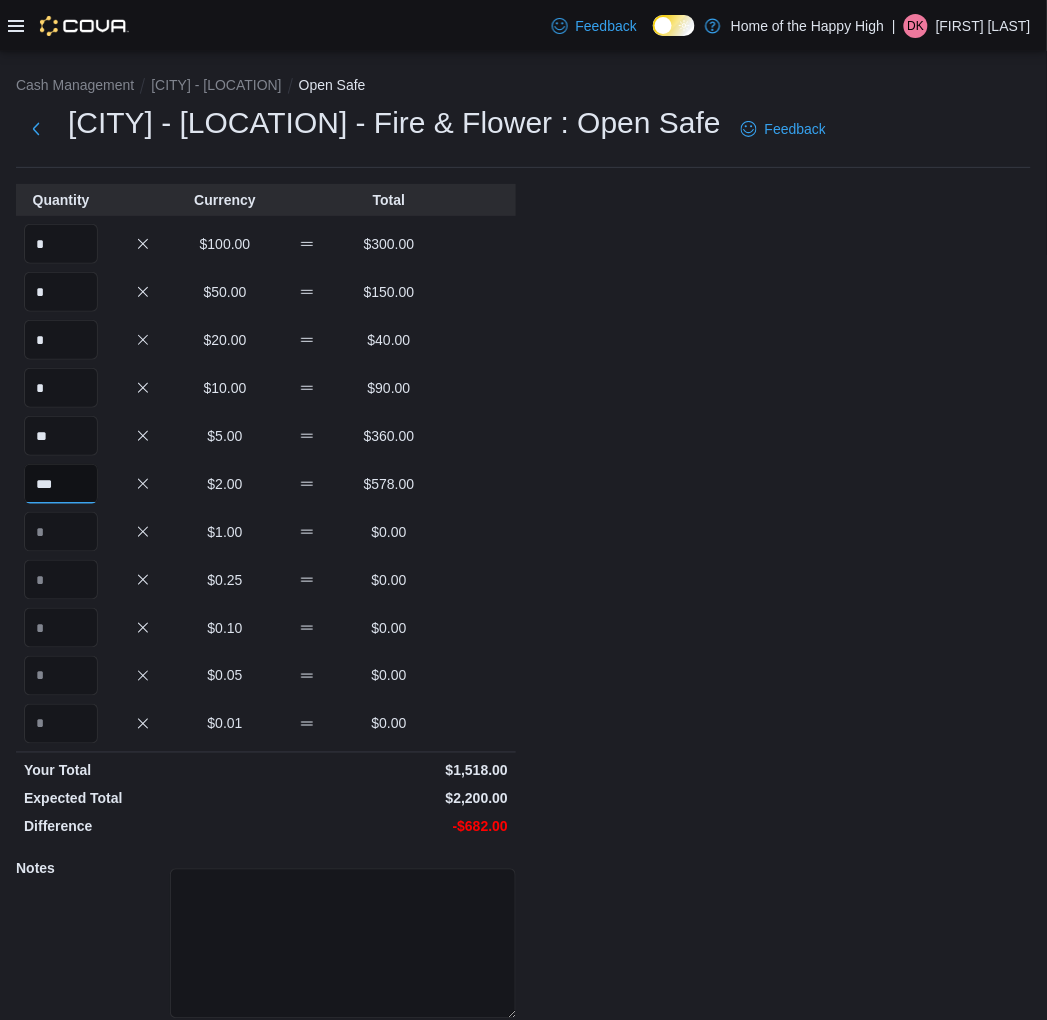 type on "***" 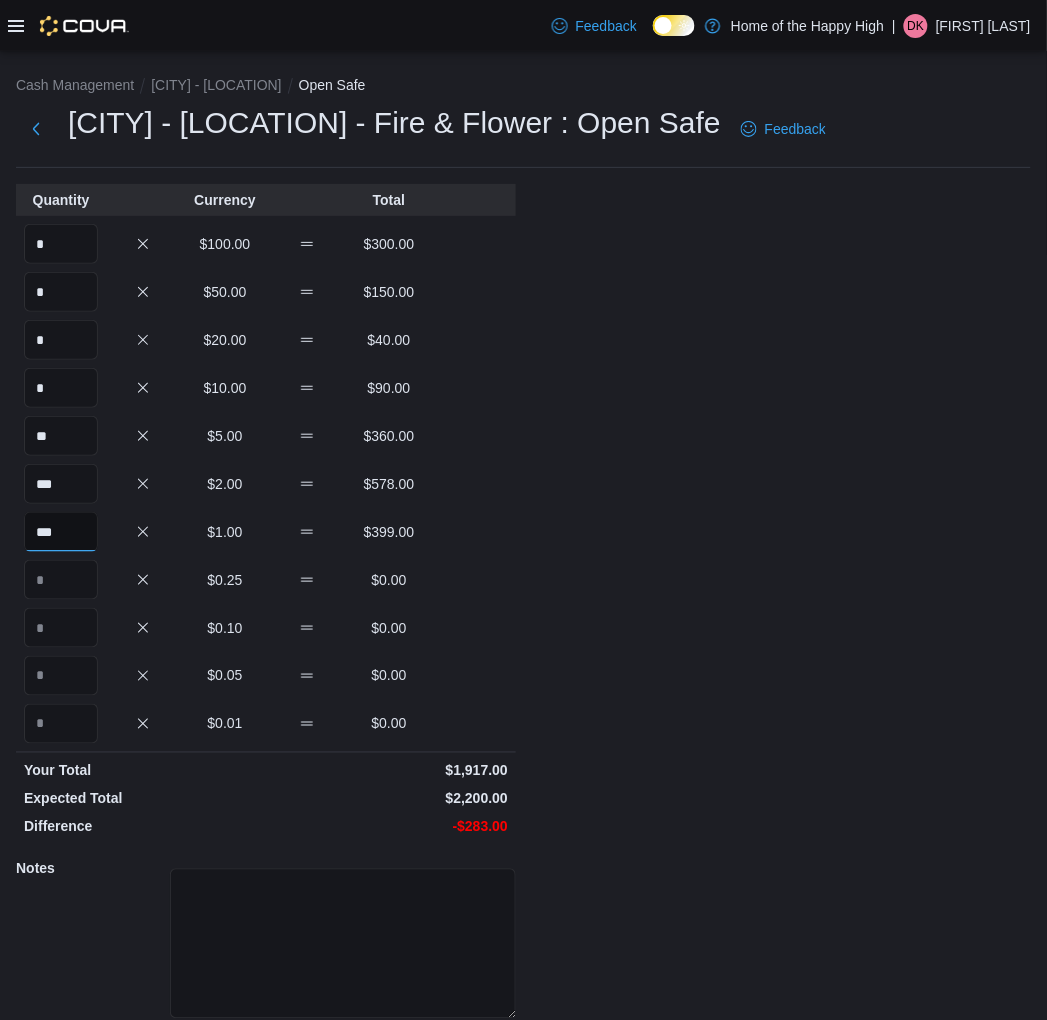 type on "***" 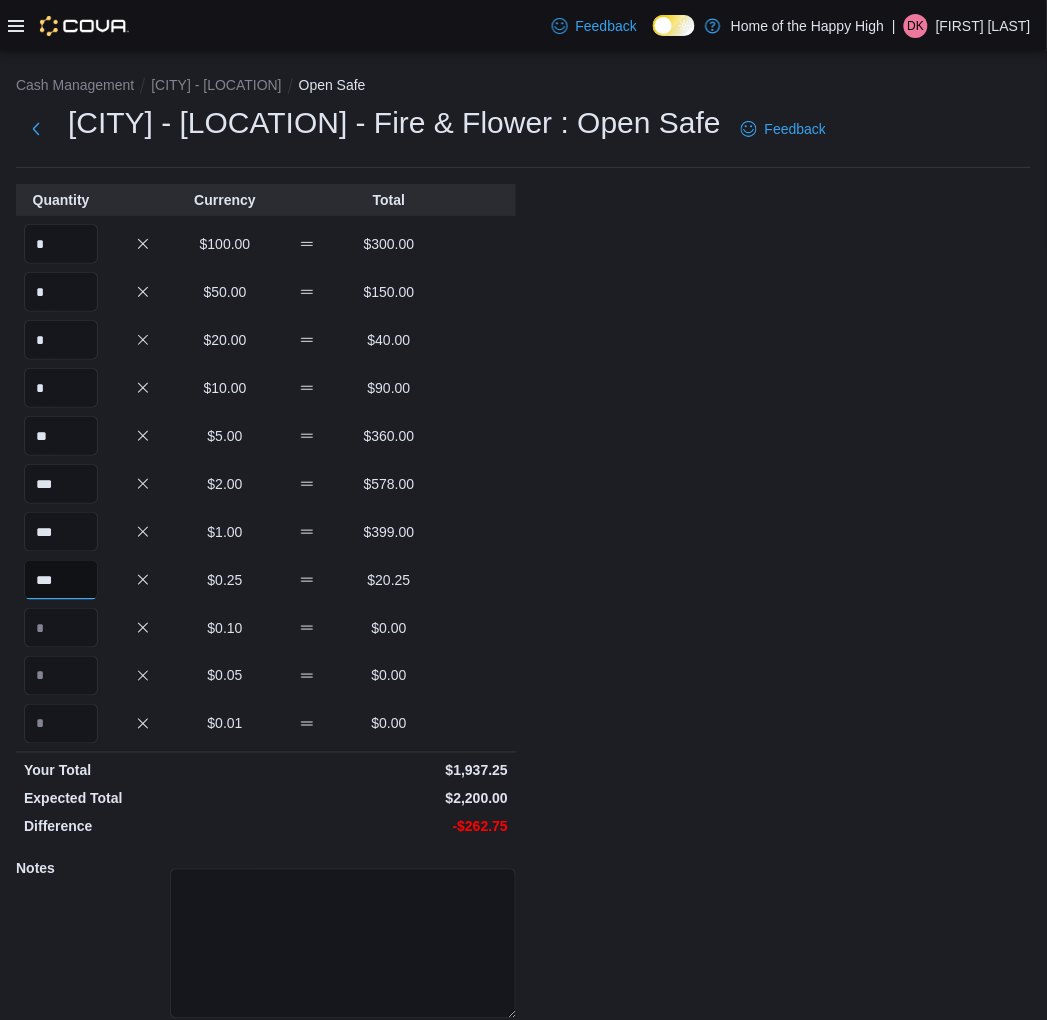 type on "***" 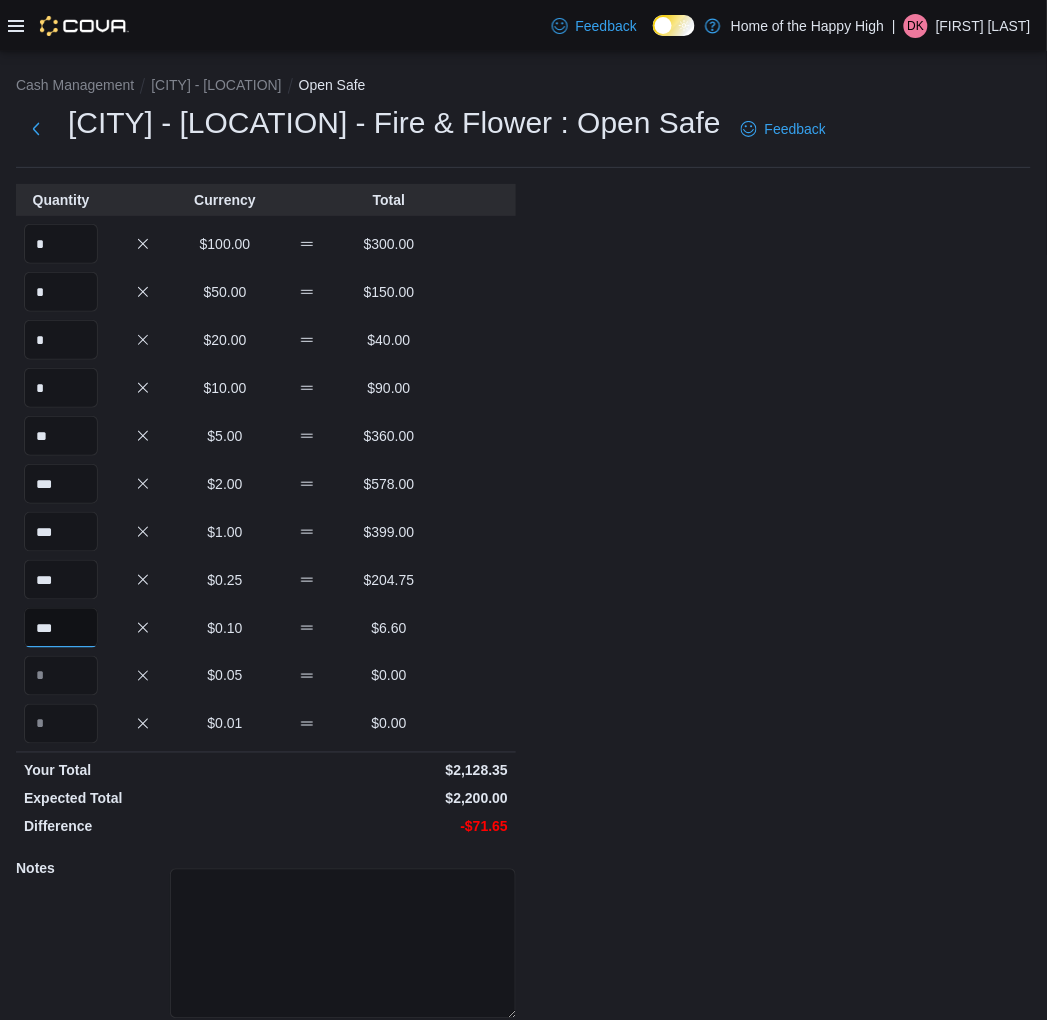 type on "***" 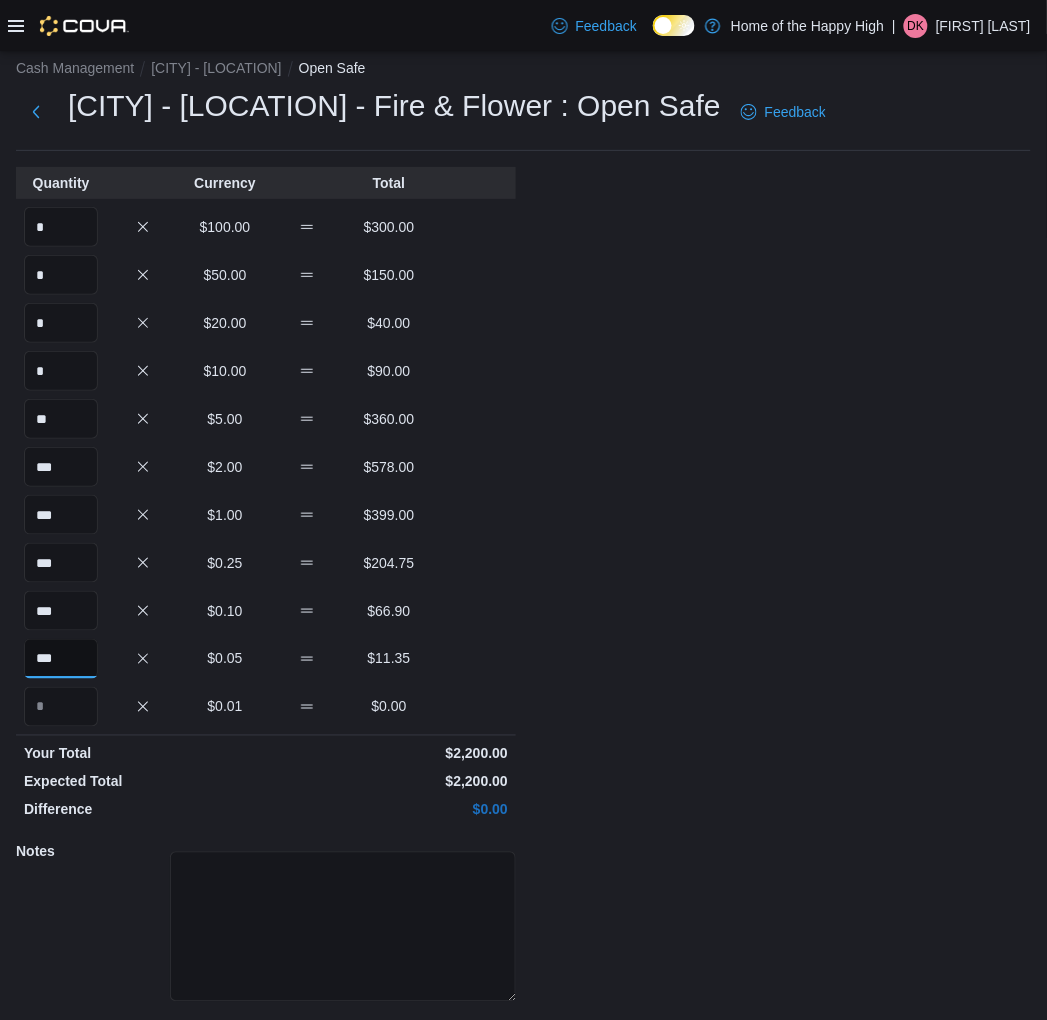 scroll, scrollTop: 74, scrollLeft: 0, axis: vertical 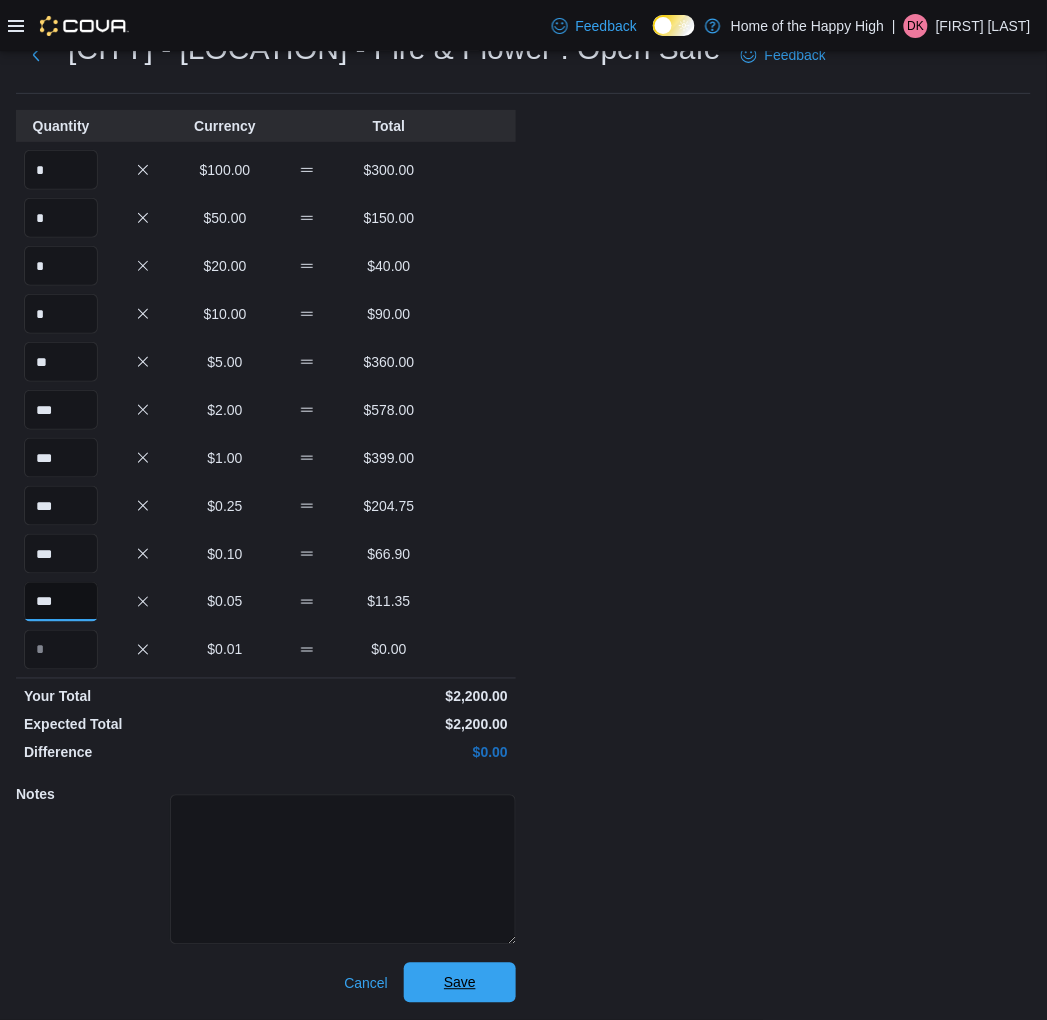 type on "***" 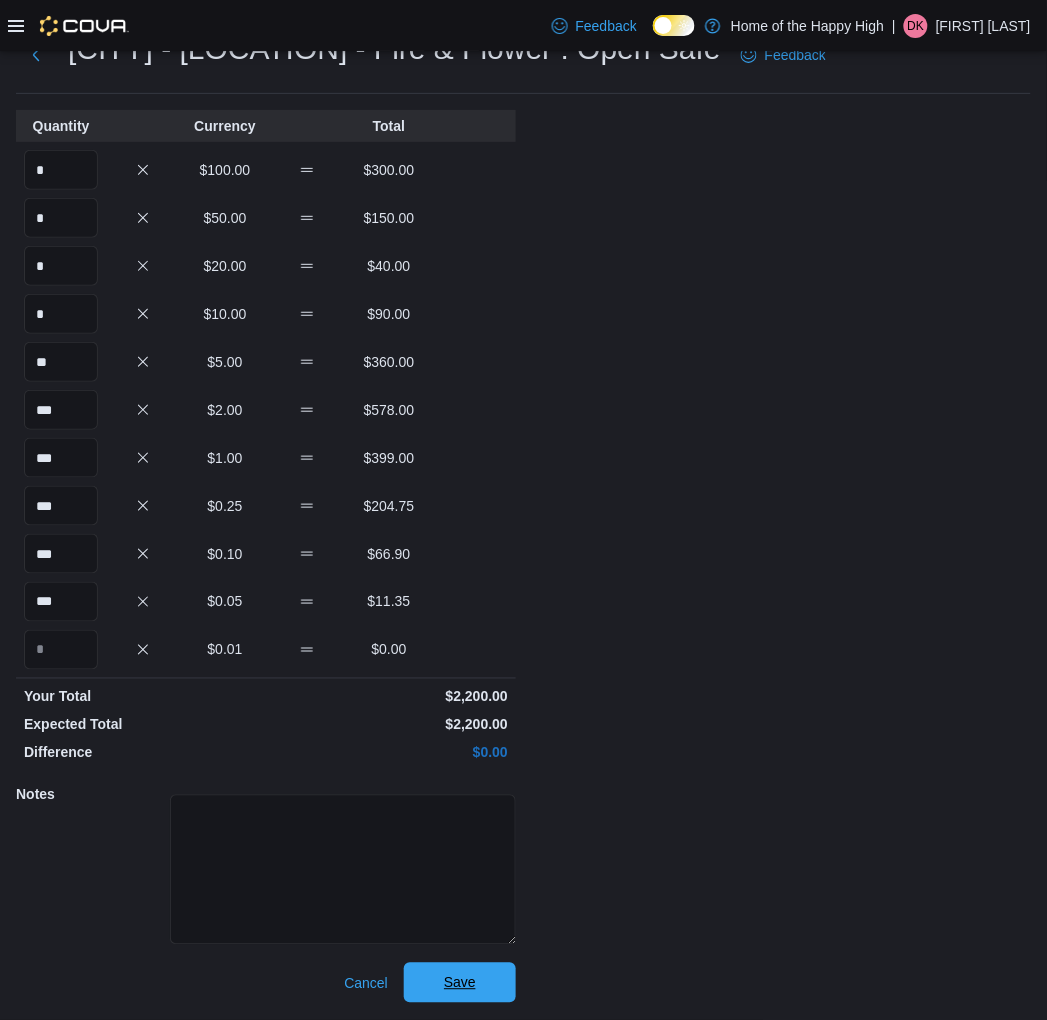 click on "Save" at bounding box center [460, 983] 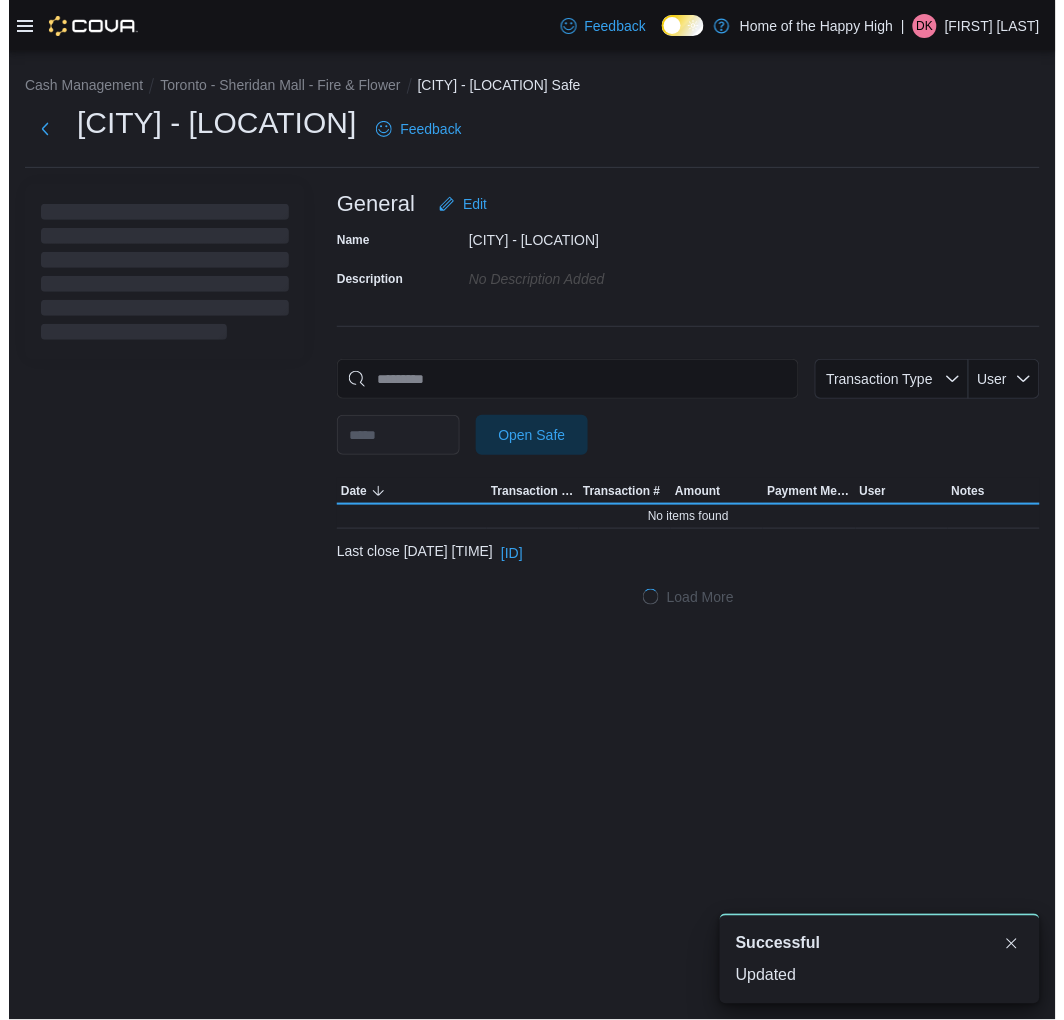 scroll, scrollTop: 0, scrollLeft: 0, axis: both 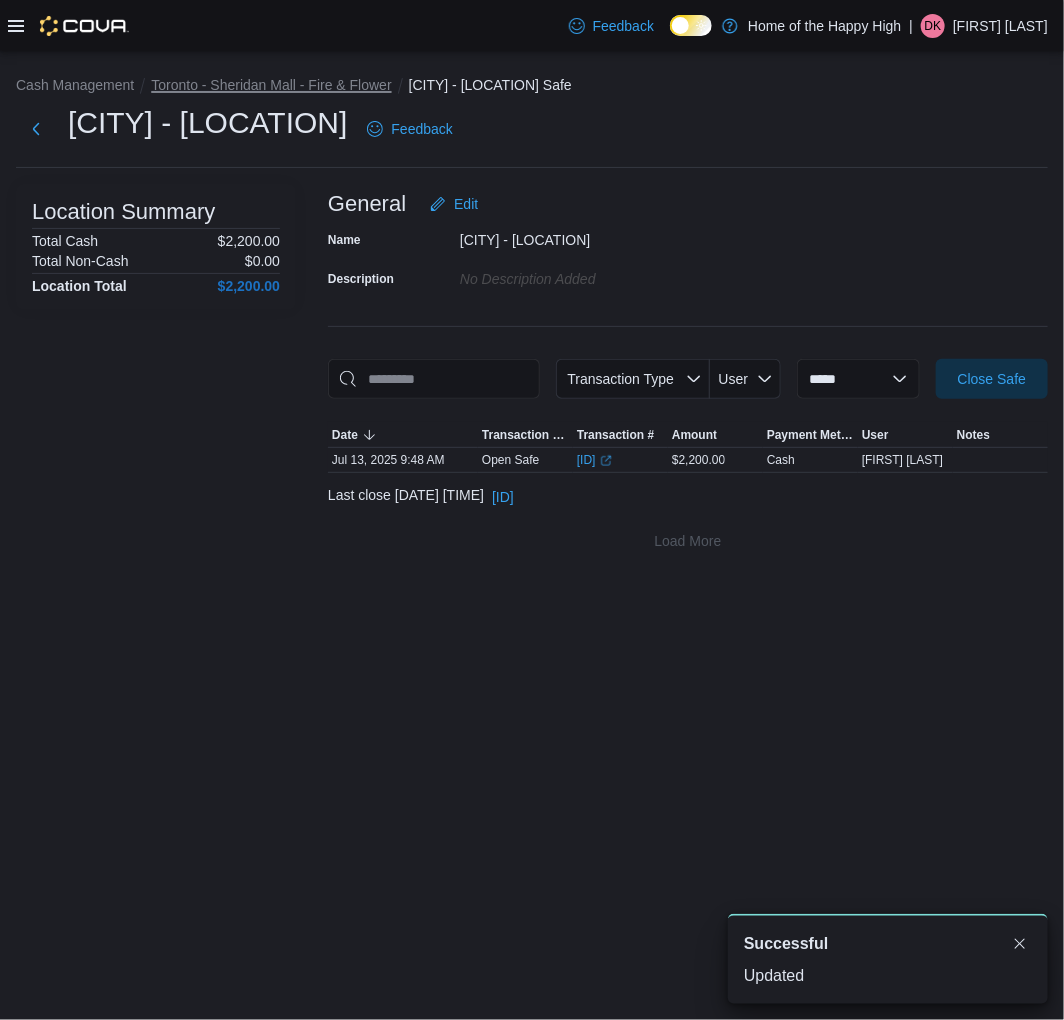 click on "Toronto - Sheridan Mall - Fire & Flower" at bounding box center (271, 85) 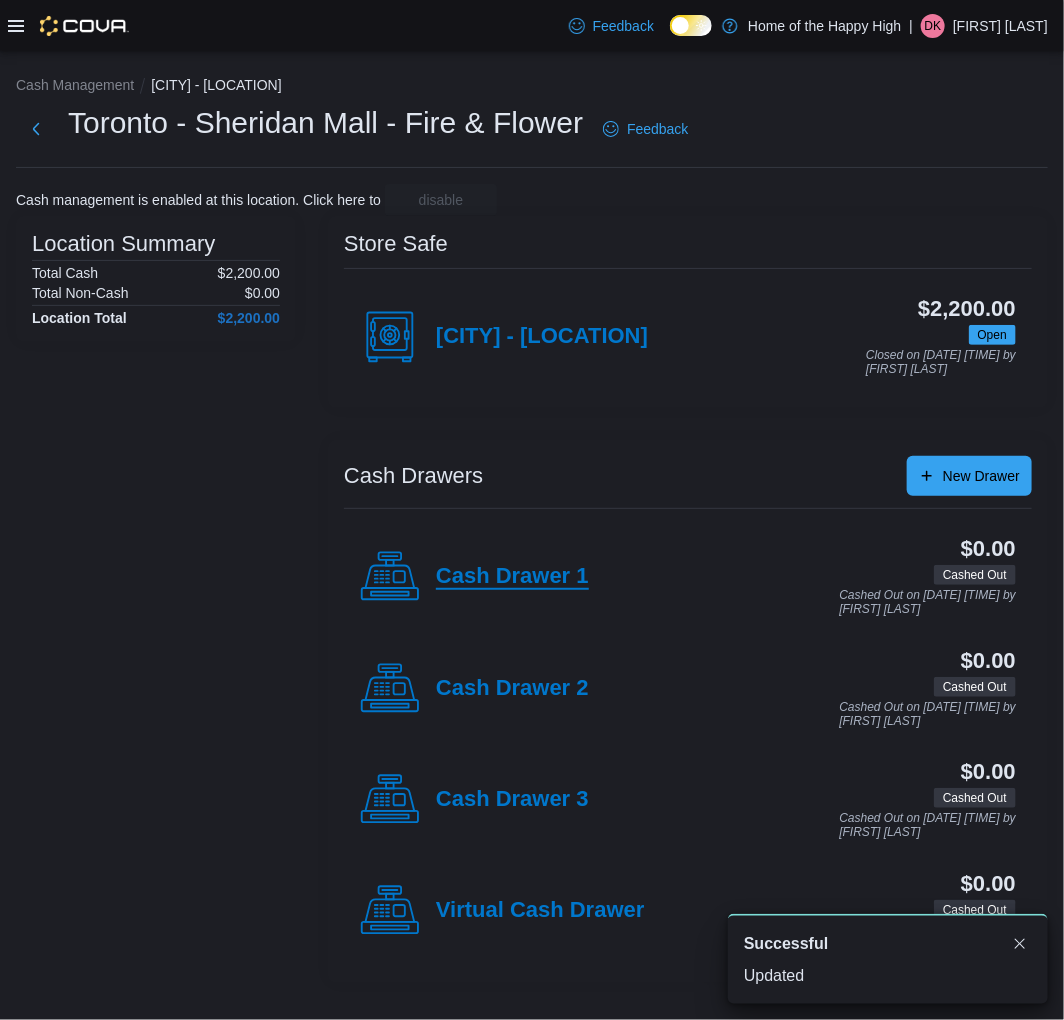 click on "Cash Drawer 1" at bounding box center [512, 577] 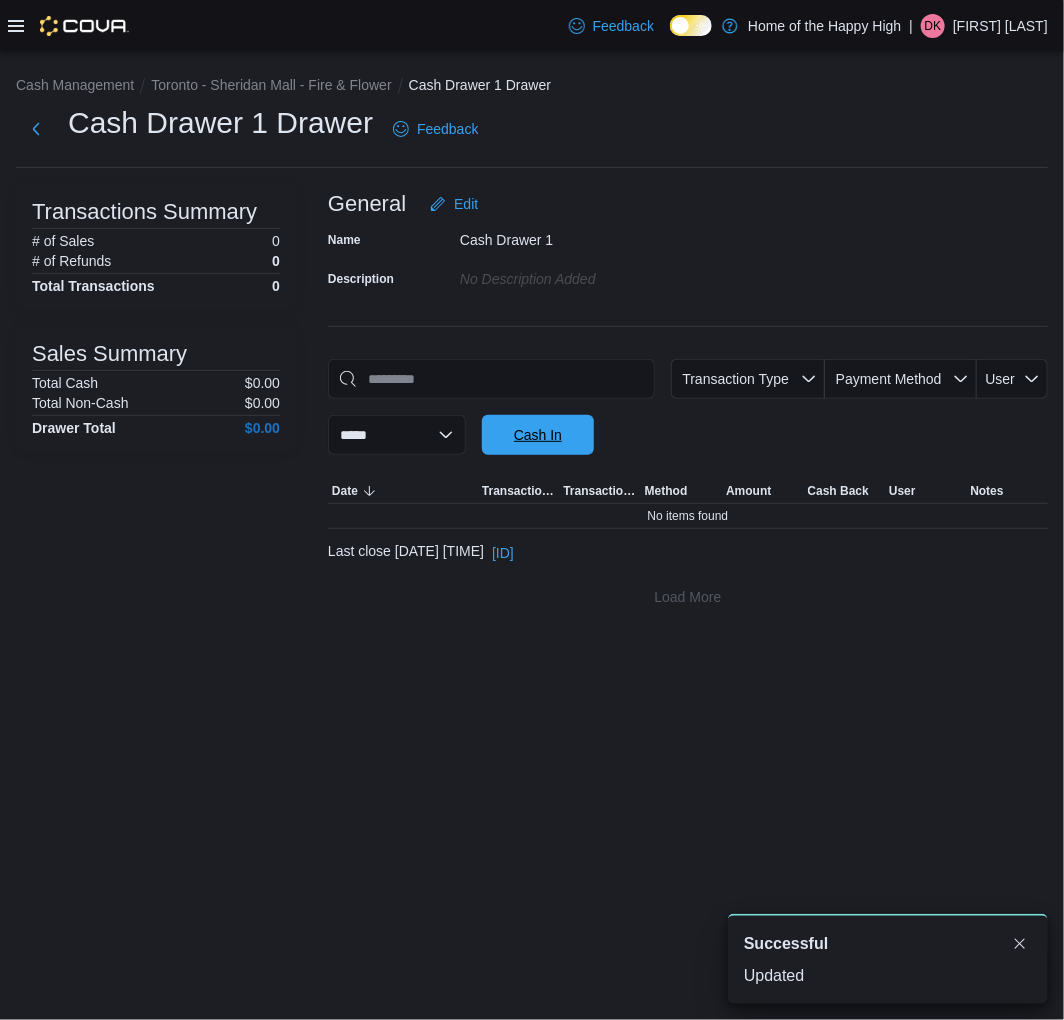 click on "Cash In" at bounding box center [538, 435] 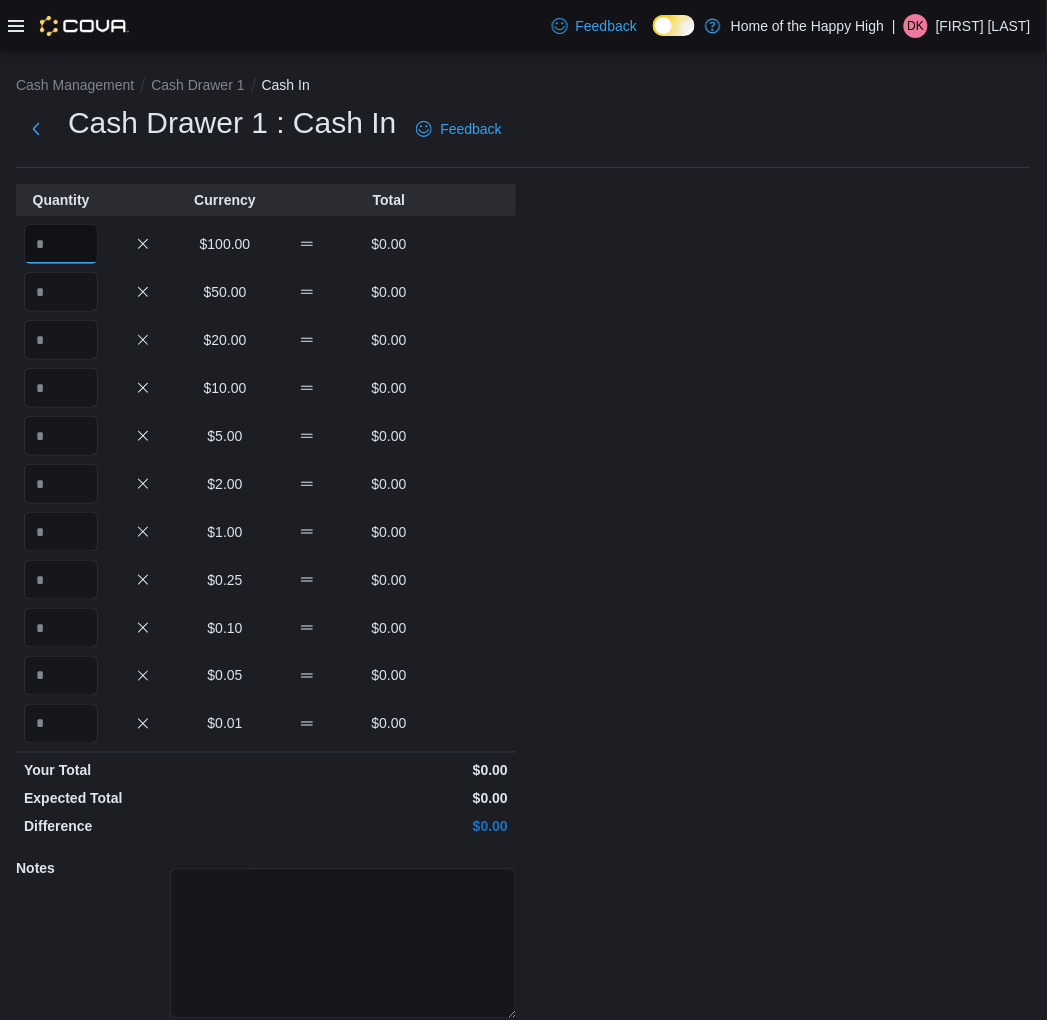 click at bounding box center (61, 244) 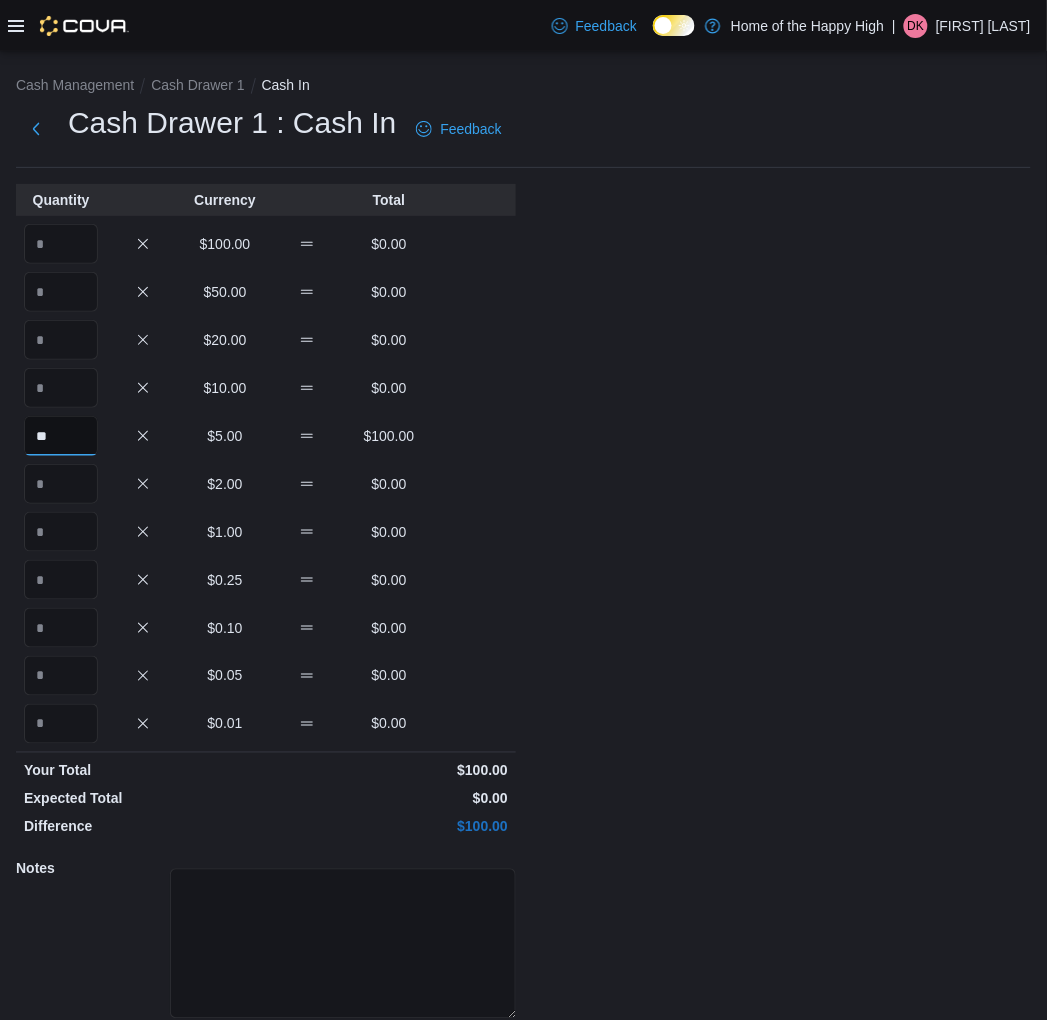 type on "**" 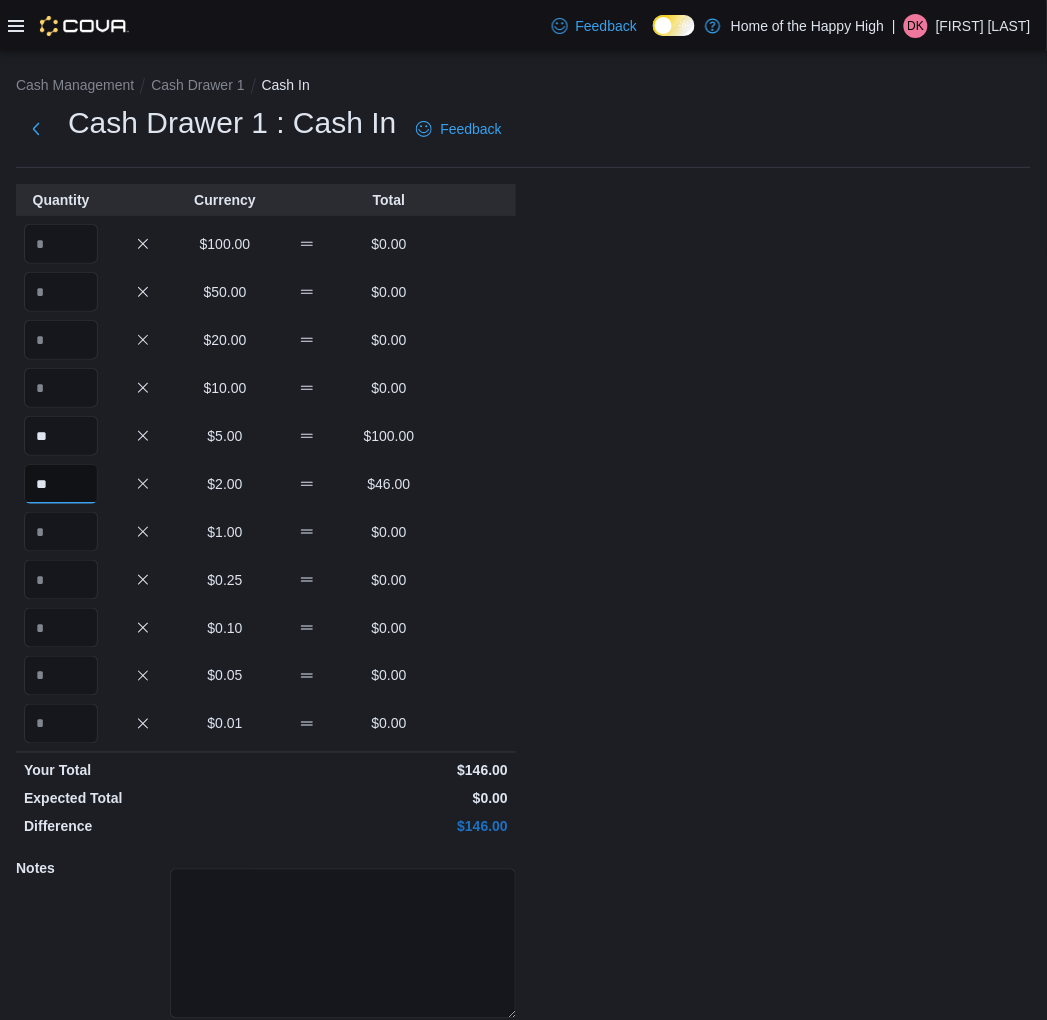 type on "**" 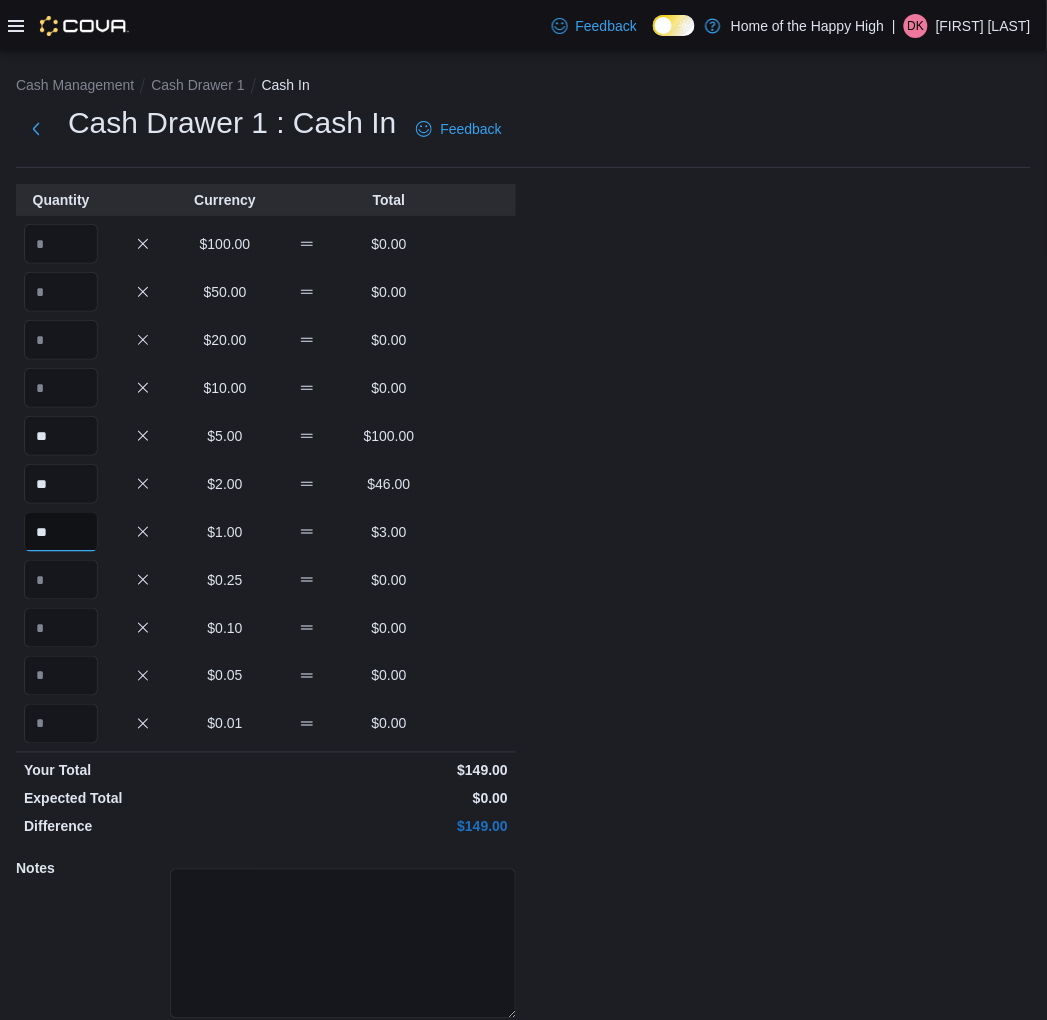 type on "**" 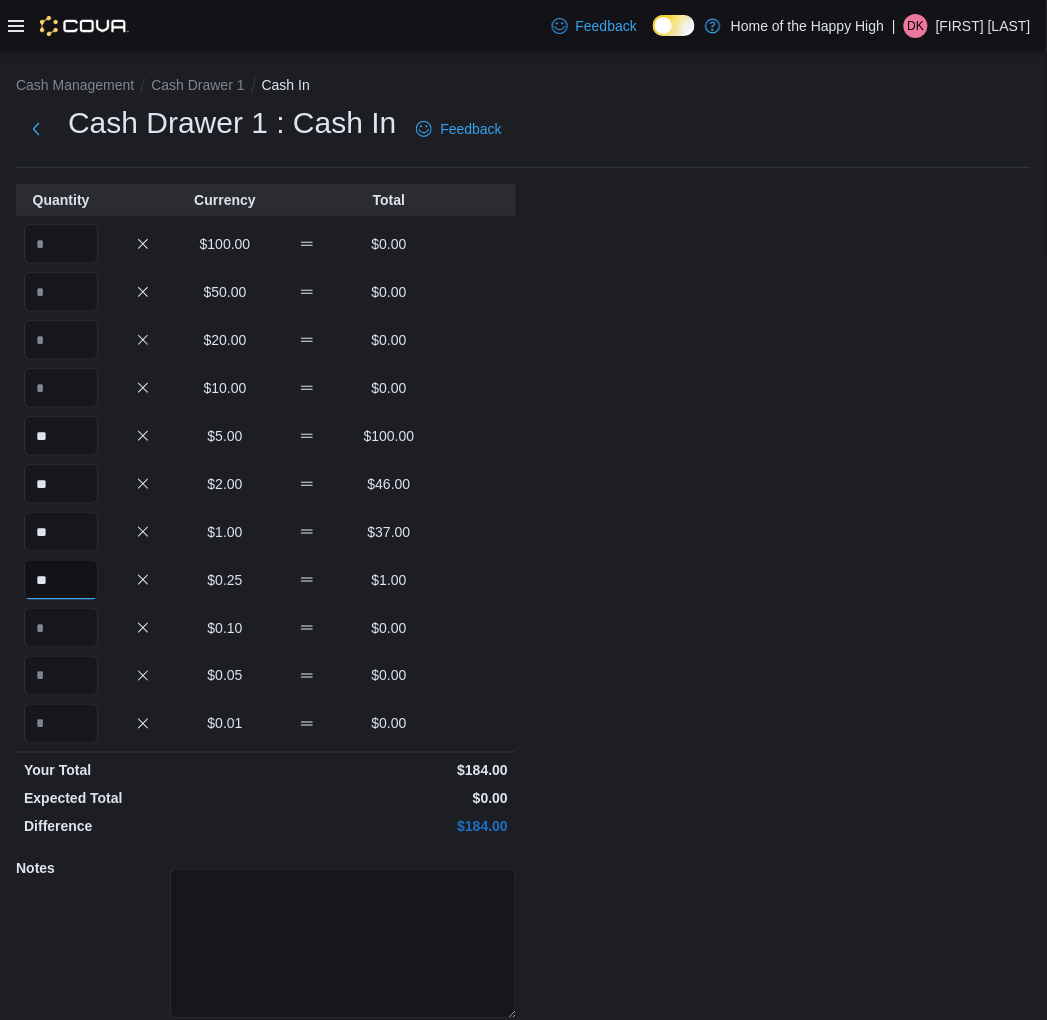 type on "**" 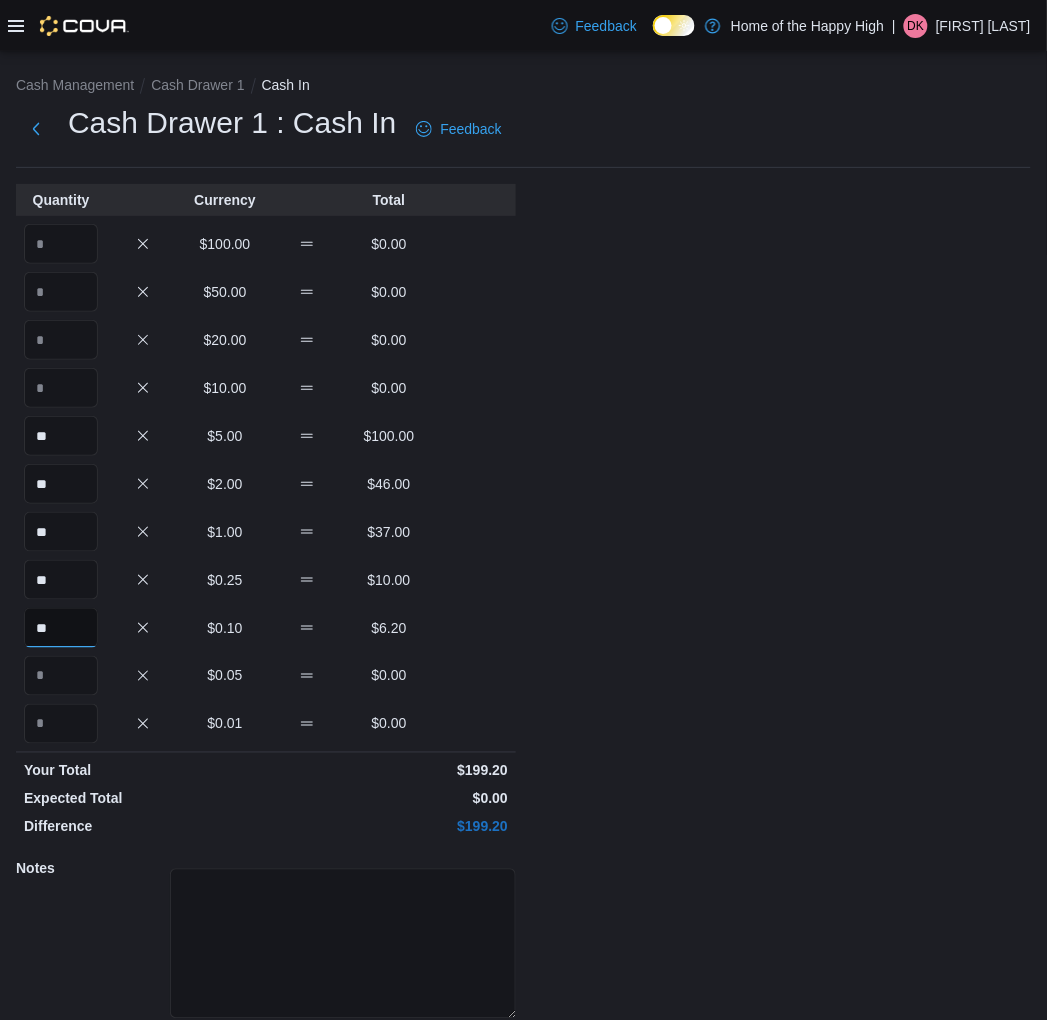 type on "**" 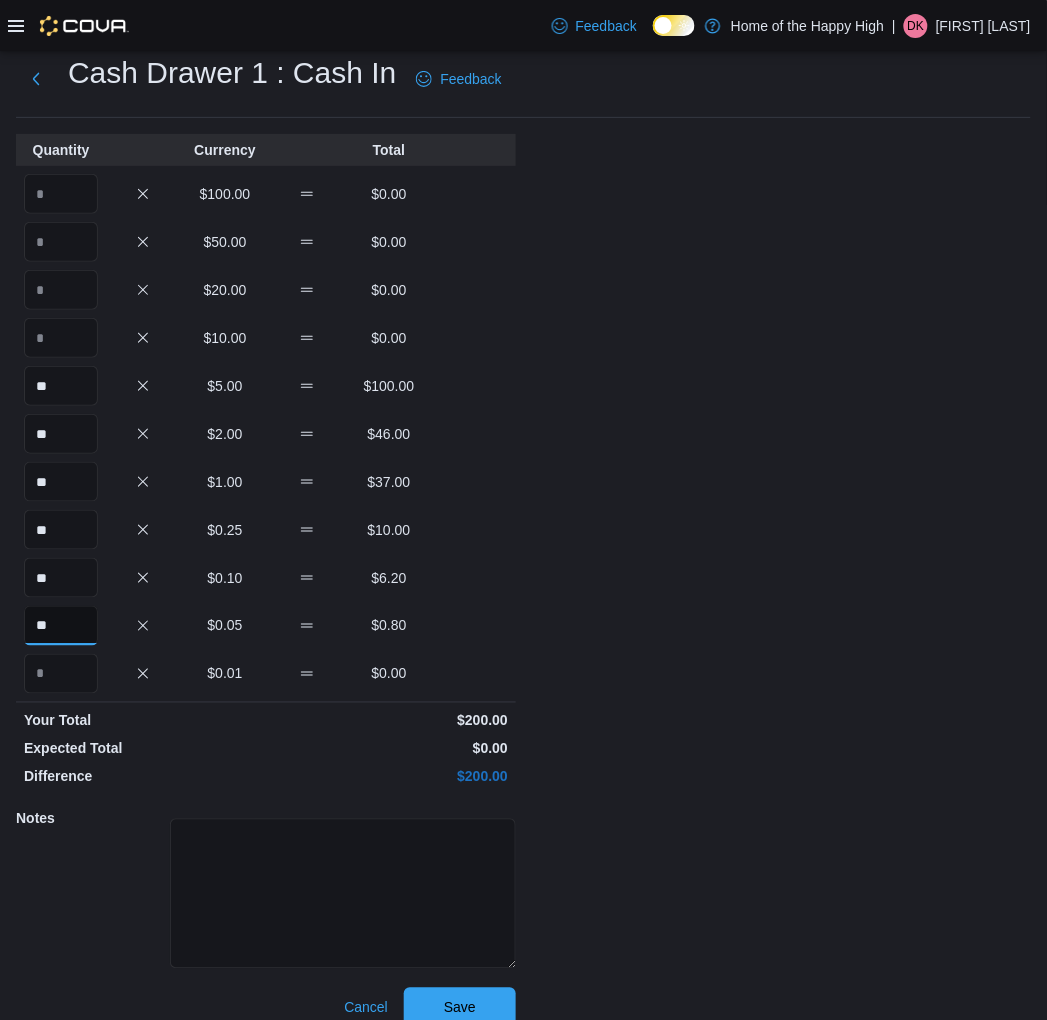 scroll, scrollTop: 74, scrollLeft: 0, axis: vertical 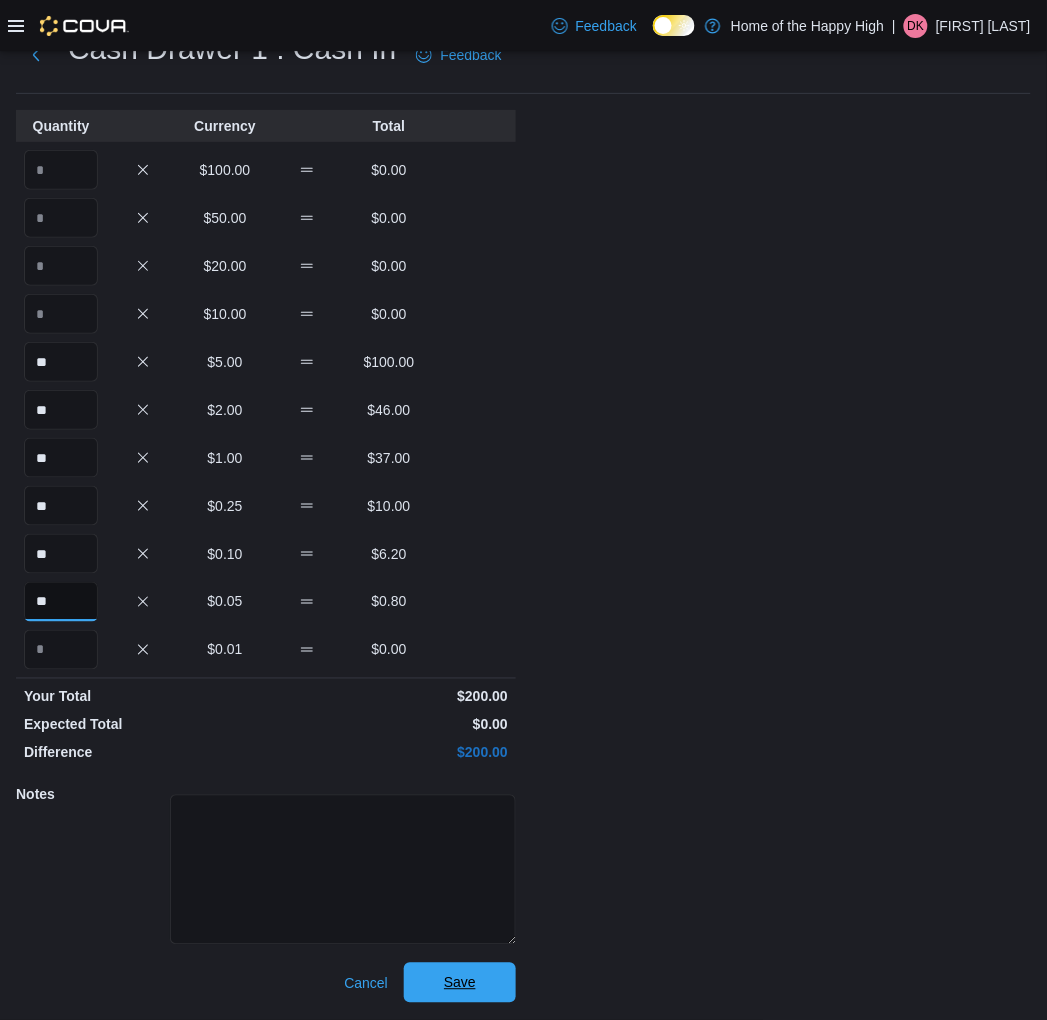 type on "**" 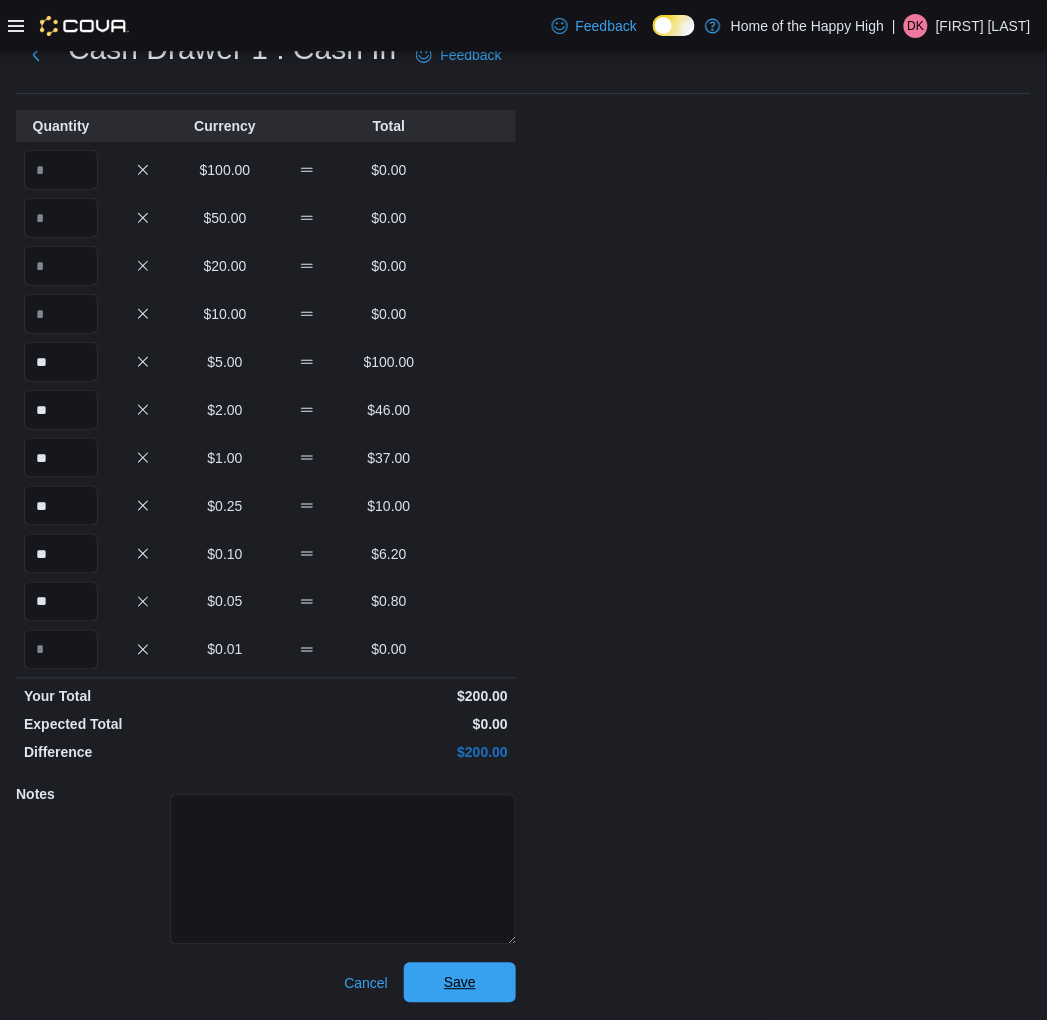 click on "Save" at bounding box center (460, 983) 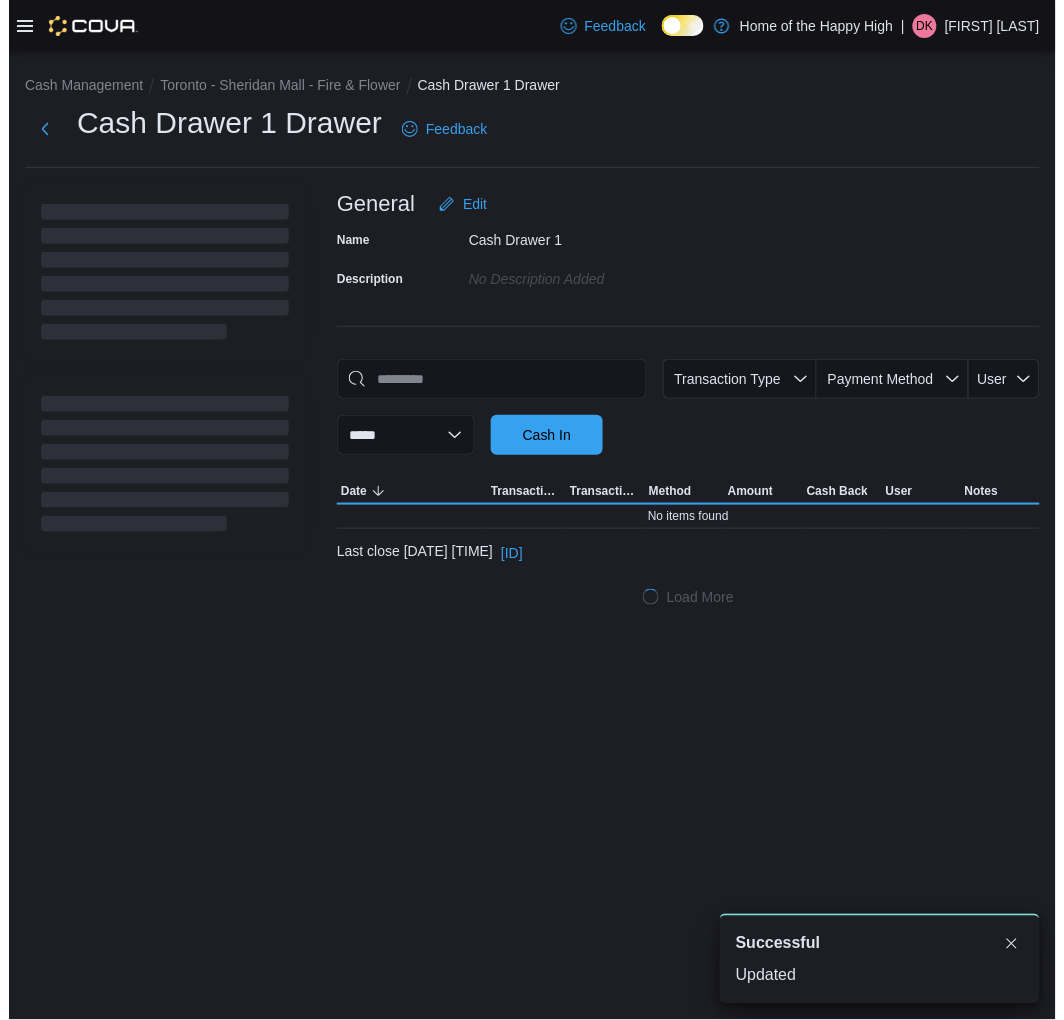 scroll, scrollTop: 0, scrollLeft: 0, axis: both 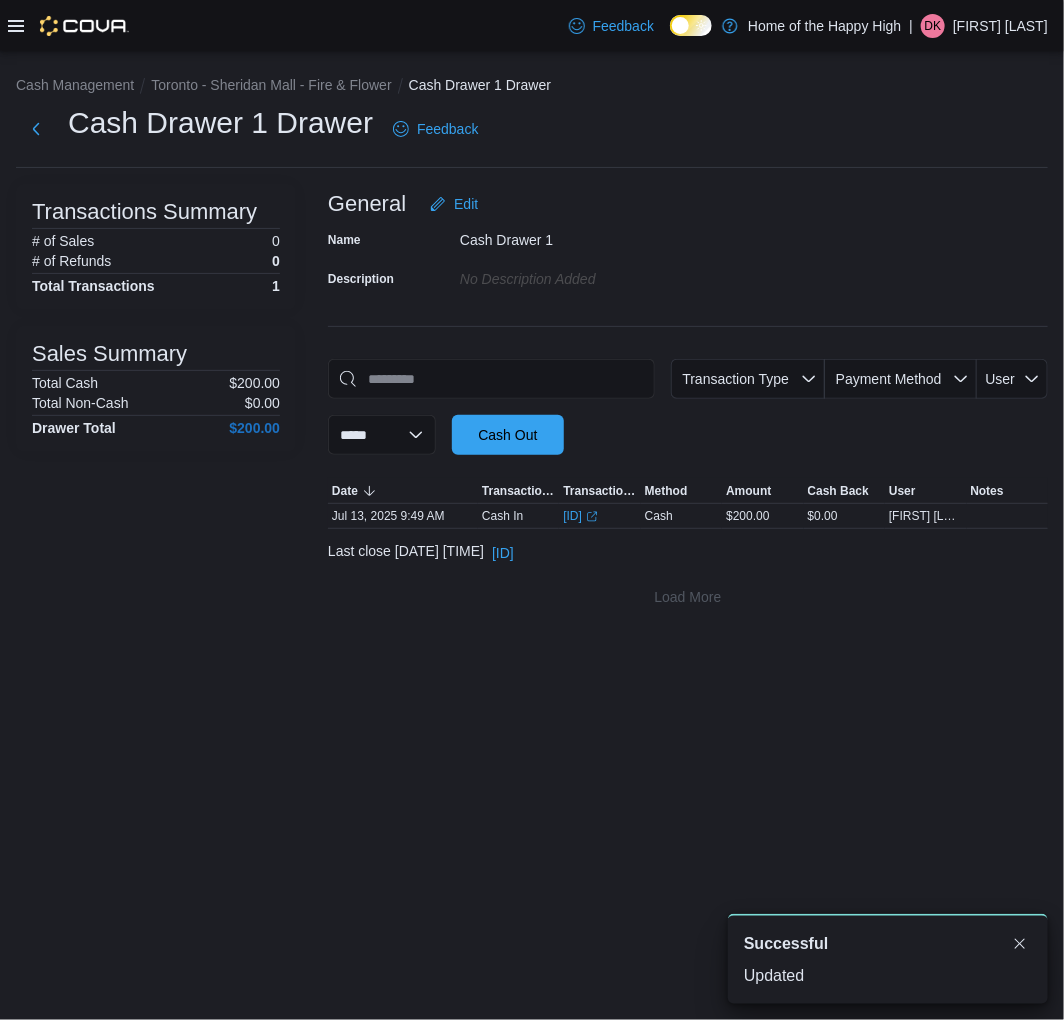 click on "Toronto - Sheridan Mall - Fire & Flower" at bounding box center (279, 85) 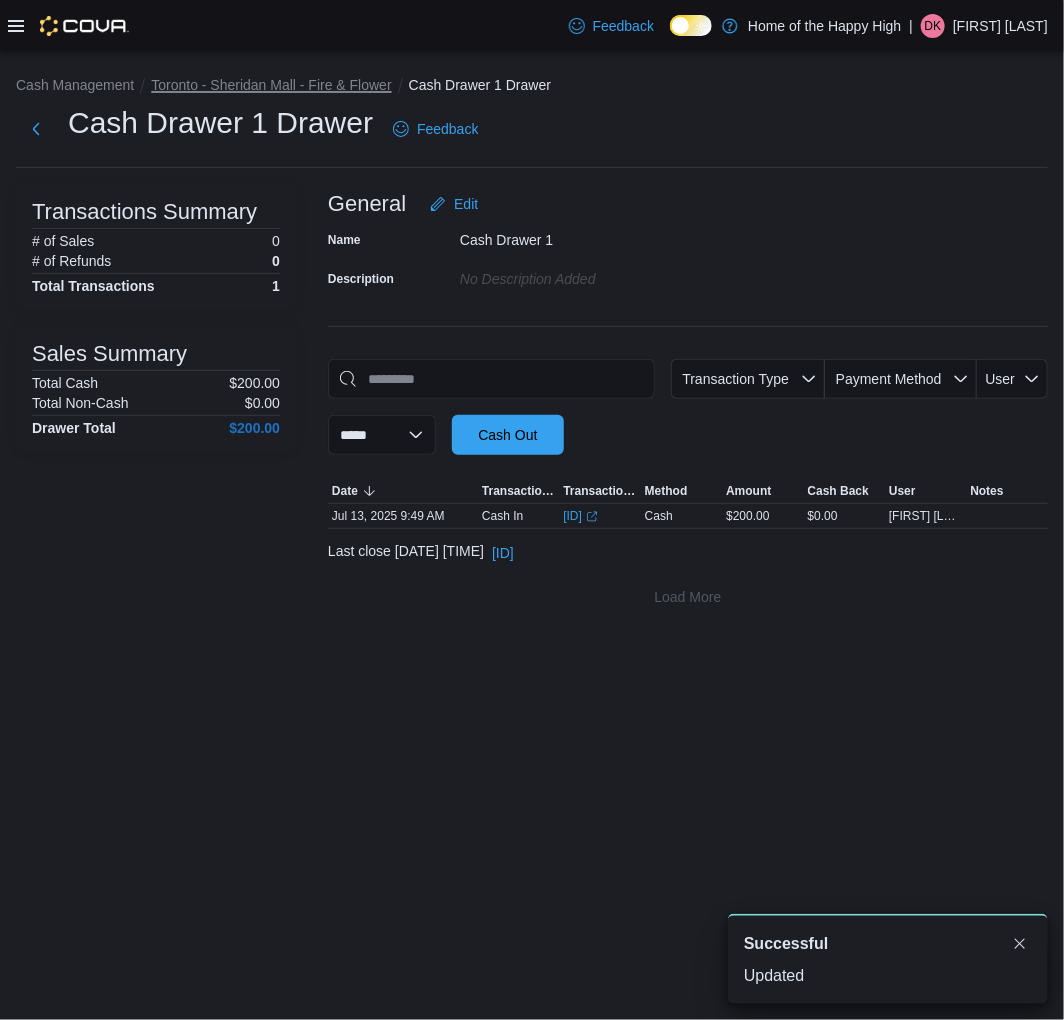 click on "Toronto - Sheridan Mall - Fire & Flower" at bounding box center [271, 85] 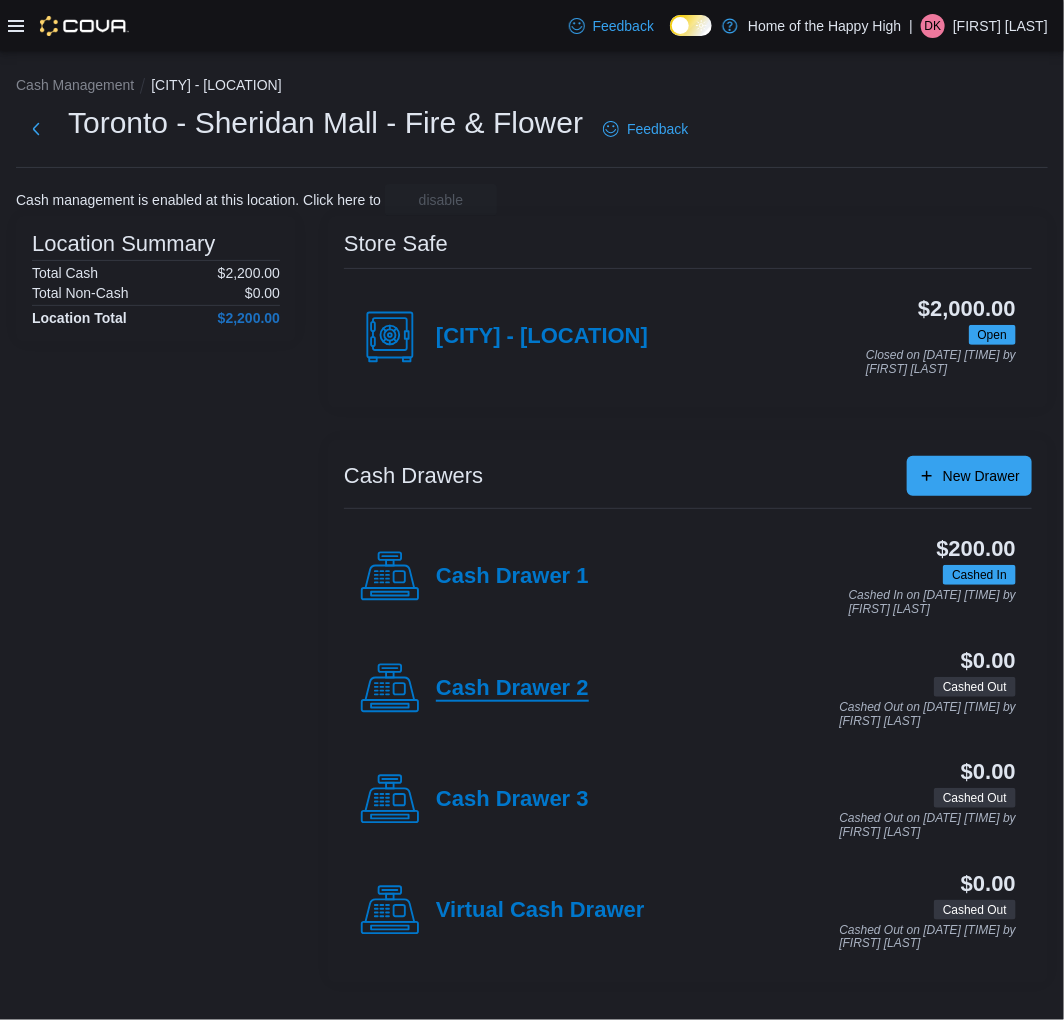 click on "Cash Drawer 2" at bounding box center (512, 689) 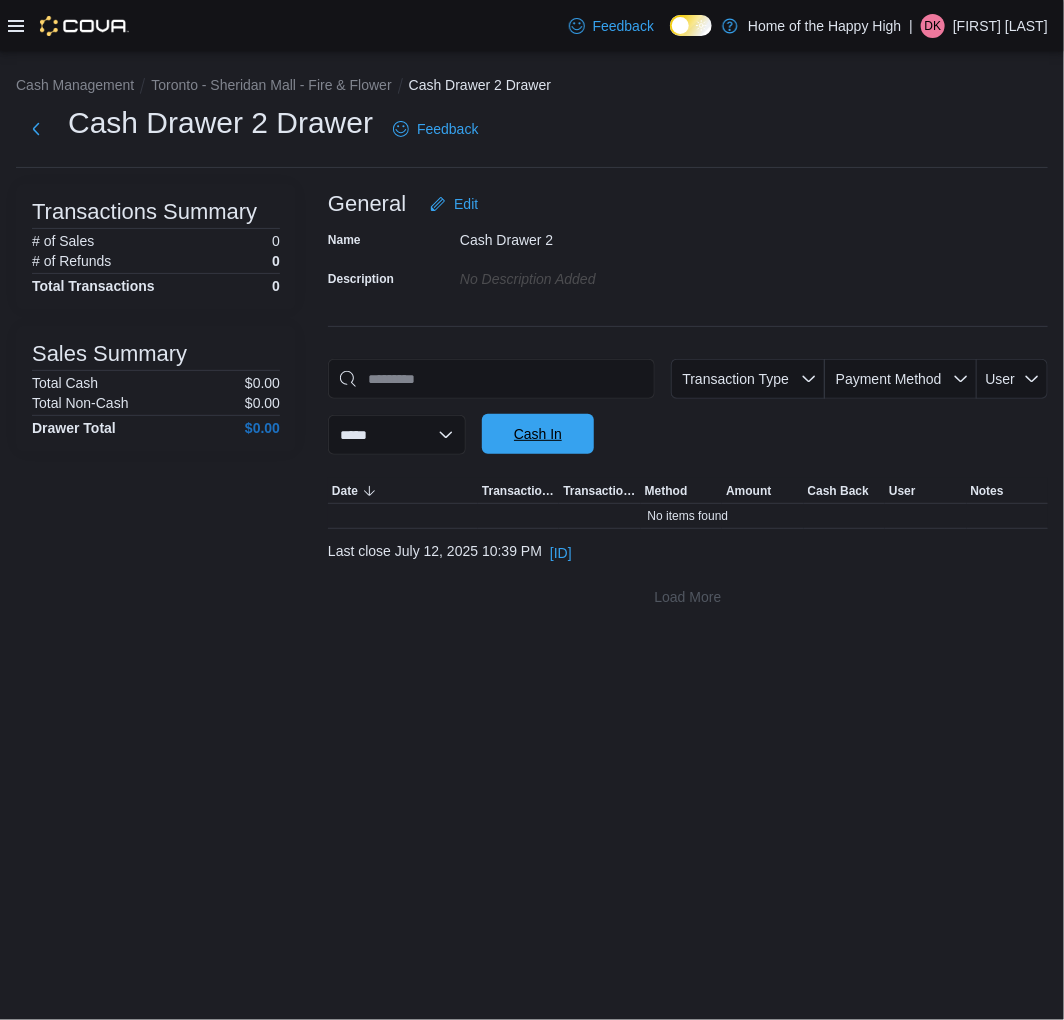 click on "Cash In" at bounding box center (538, 434) 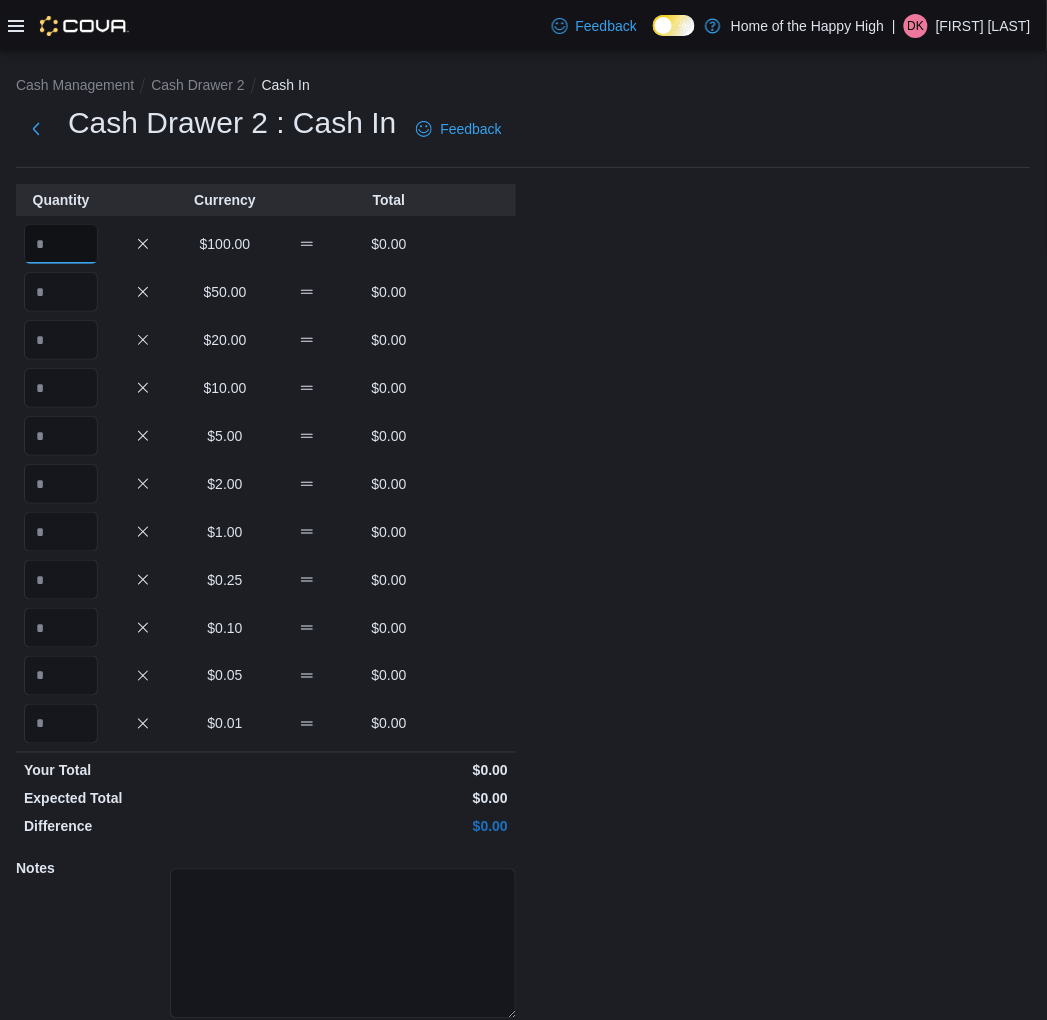 click at bounding box center [61, 244] 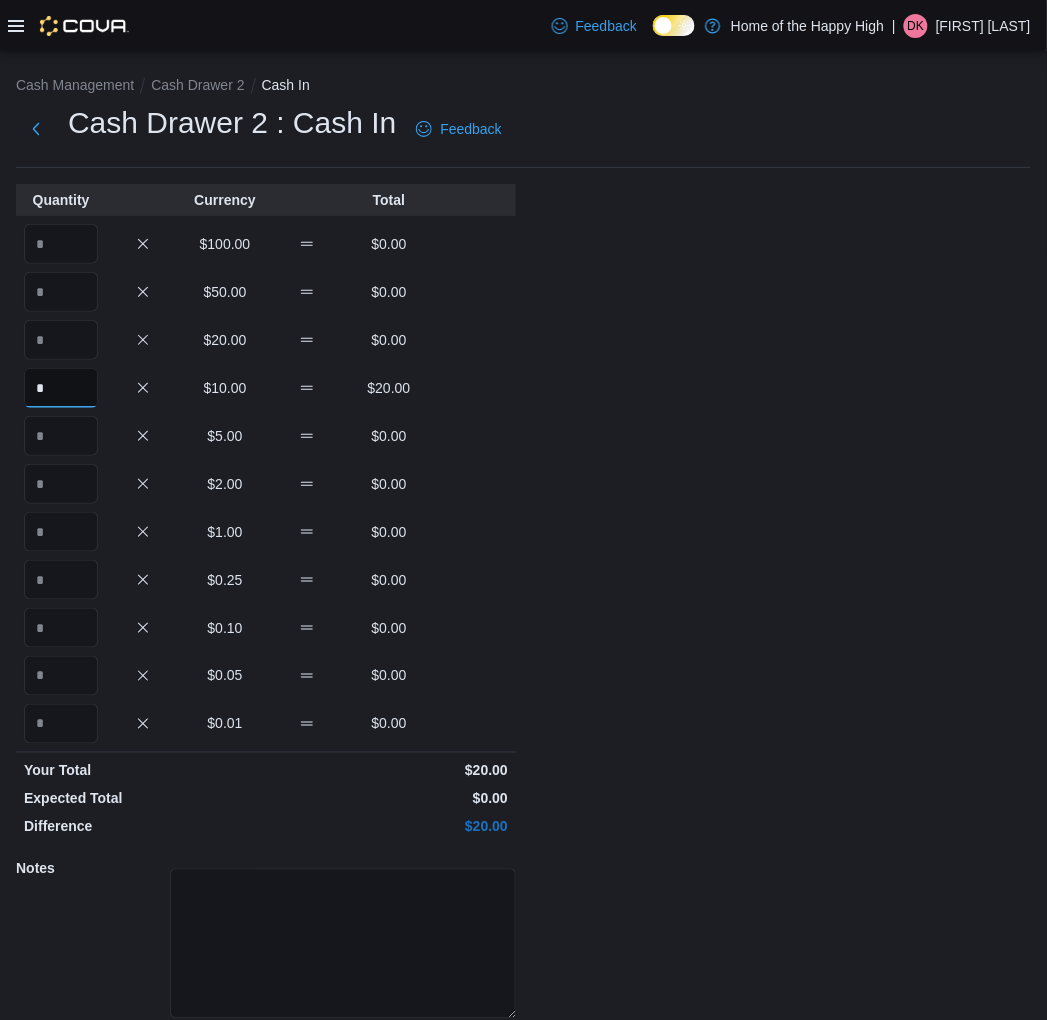 type on "*" 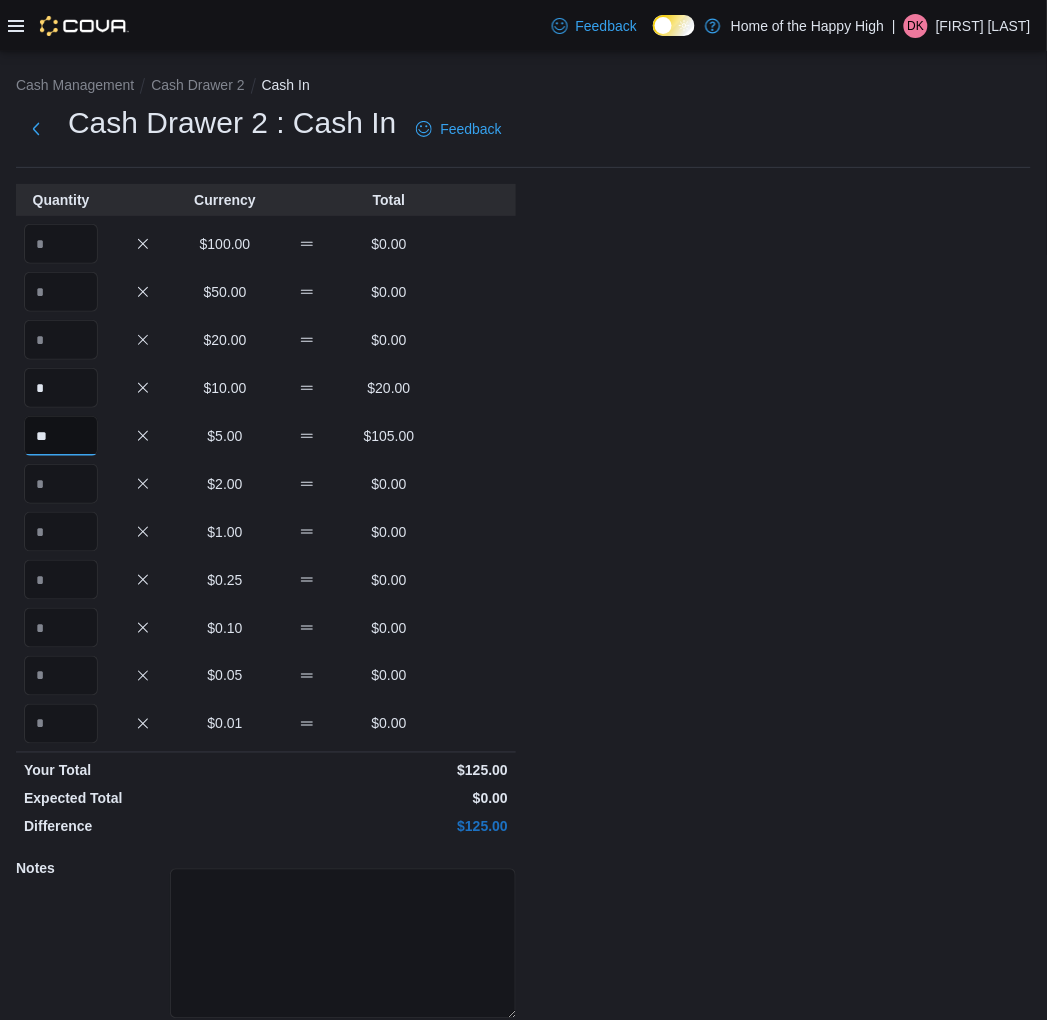 type on "**" 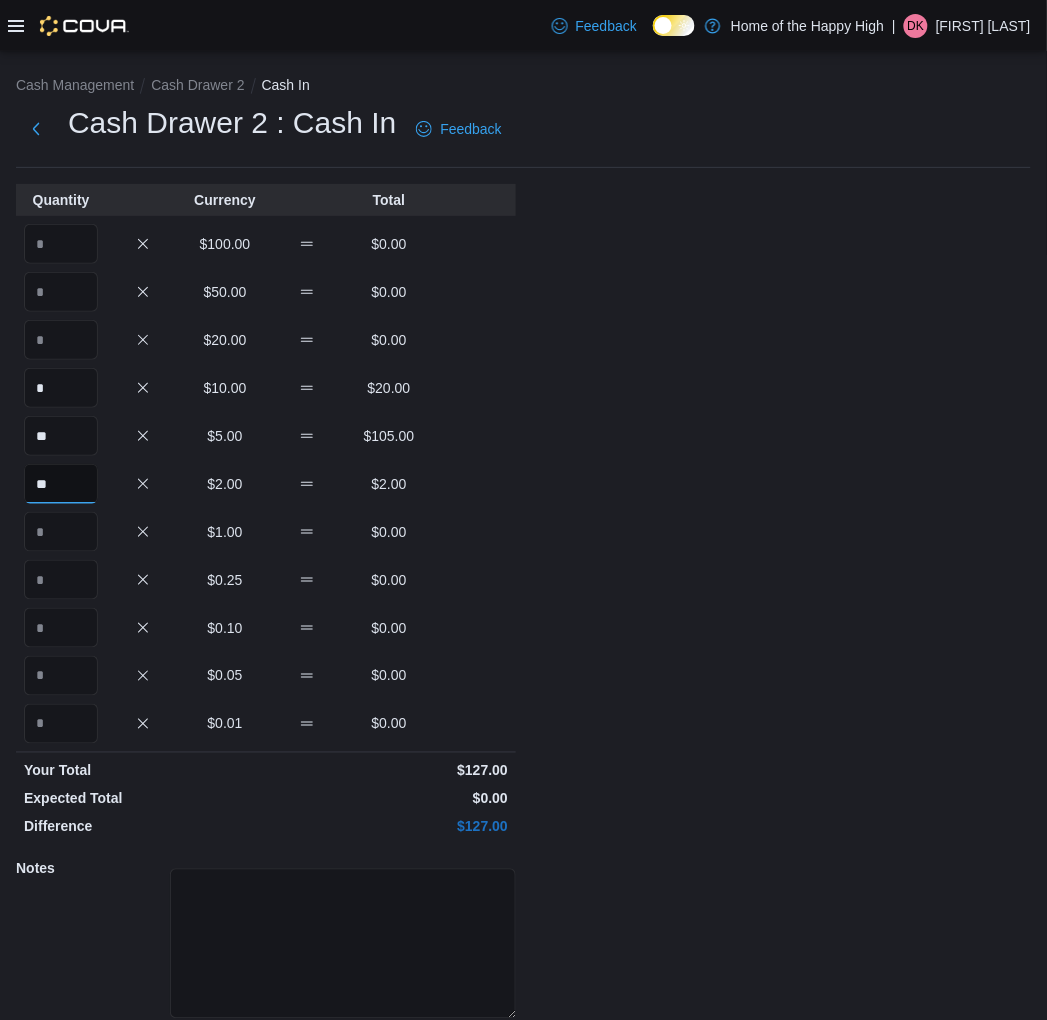 type on "**" 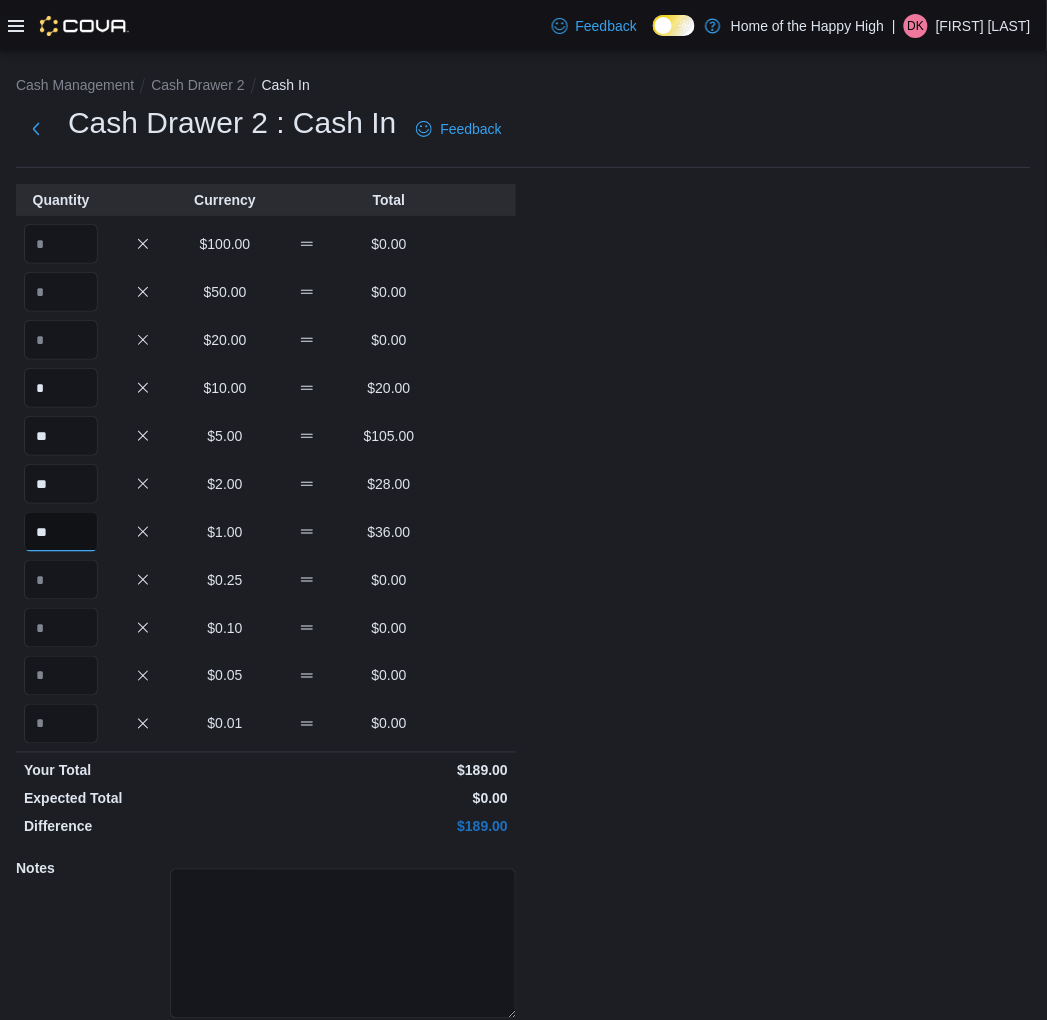 type on "**" 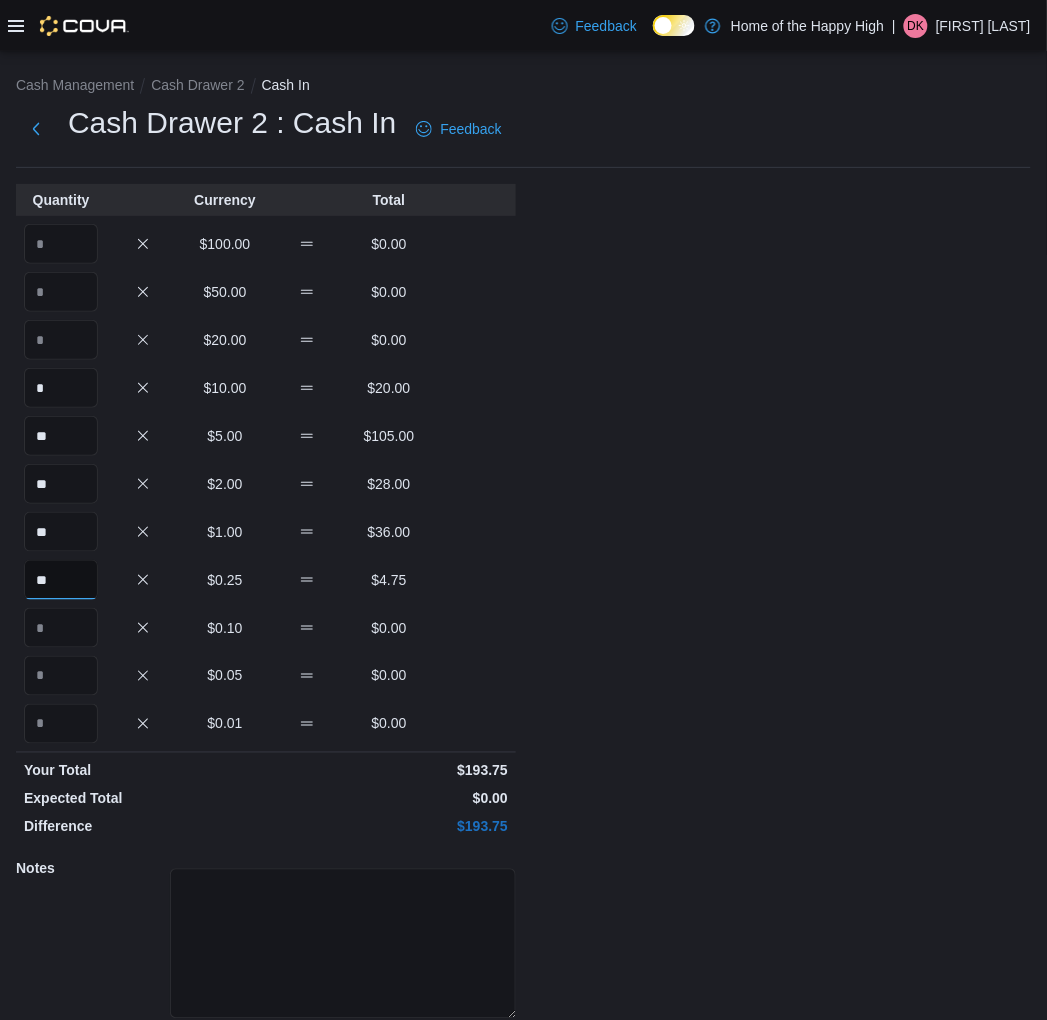 type on "**" 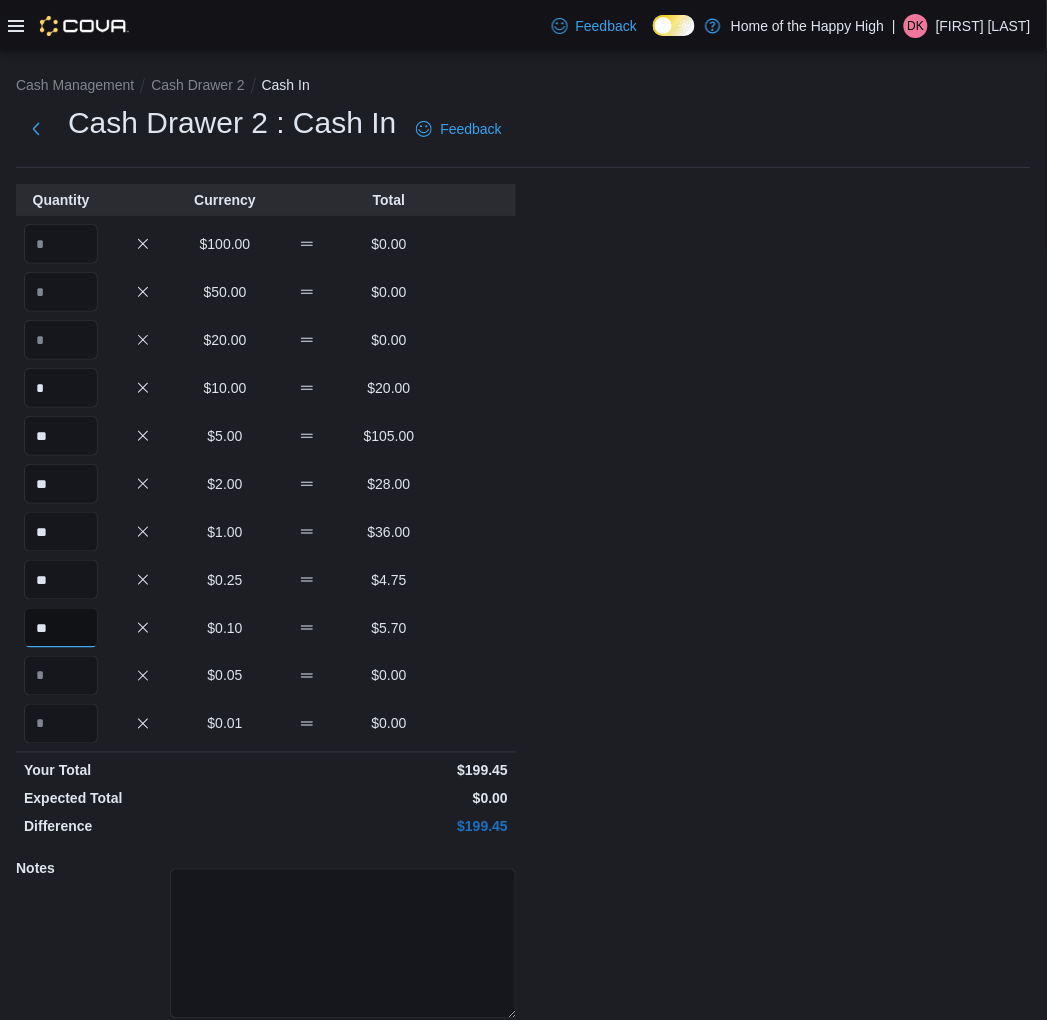 type on "**" 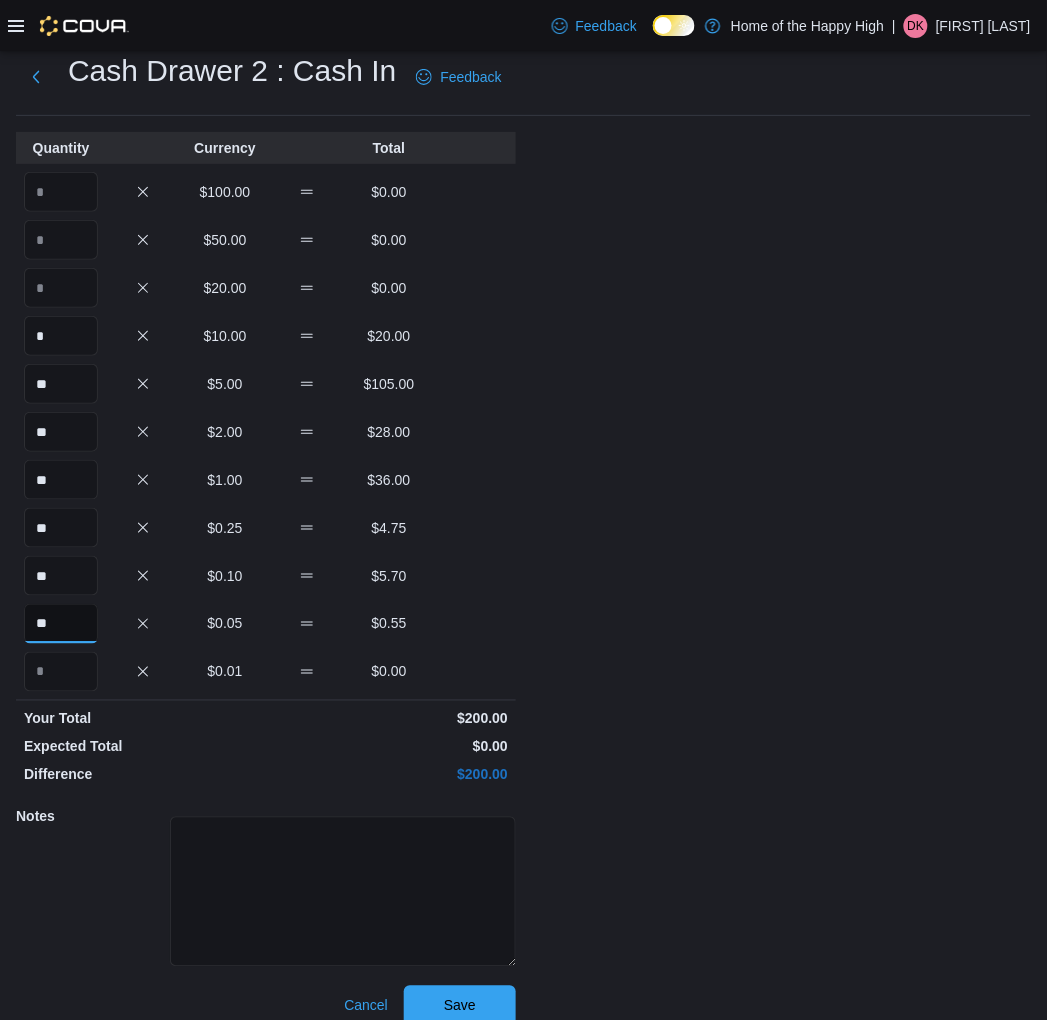 scroll, scrollTop: 74, scrollLeft: 0, axis: vertical 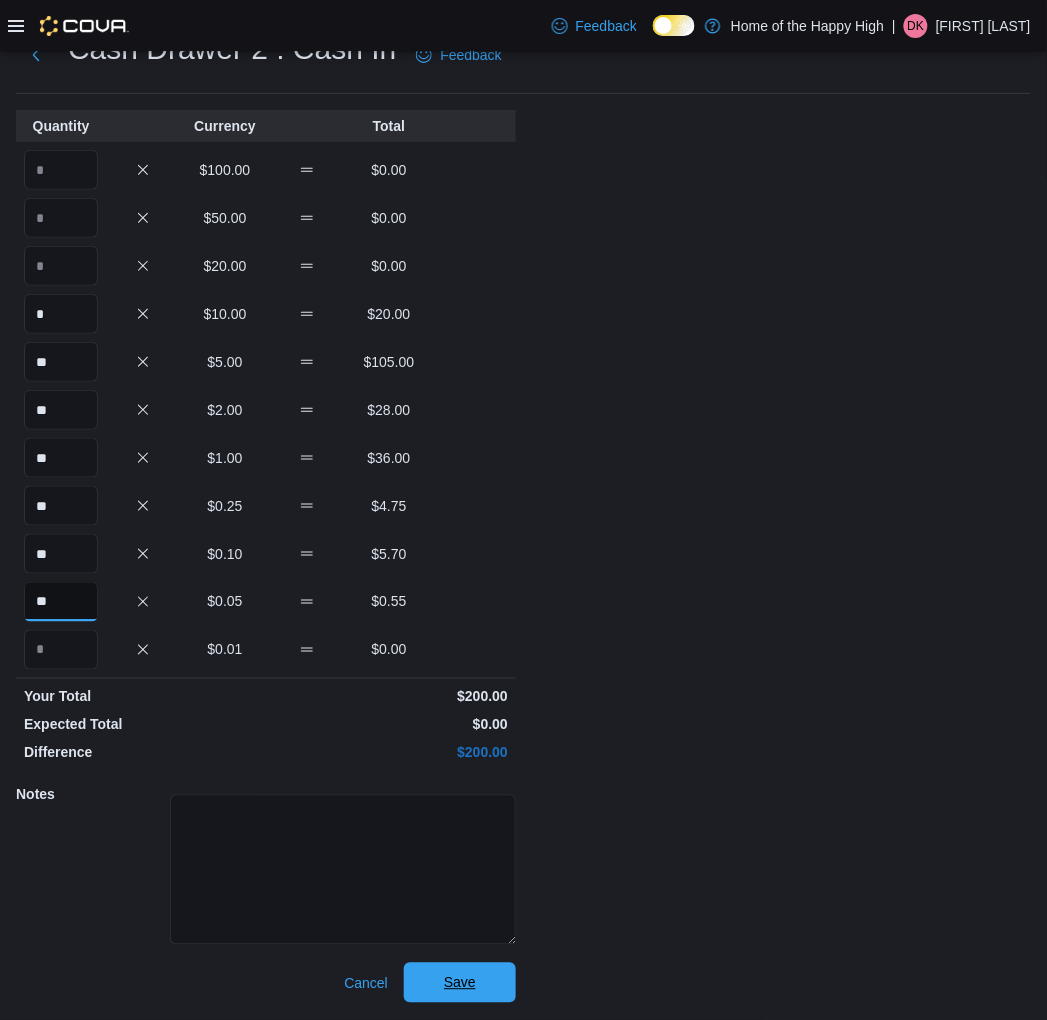 type on "**" 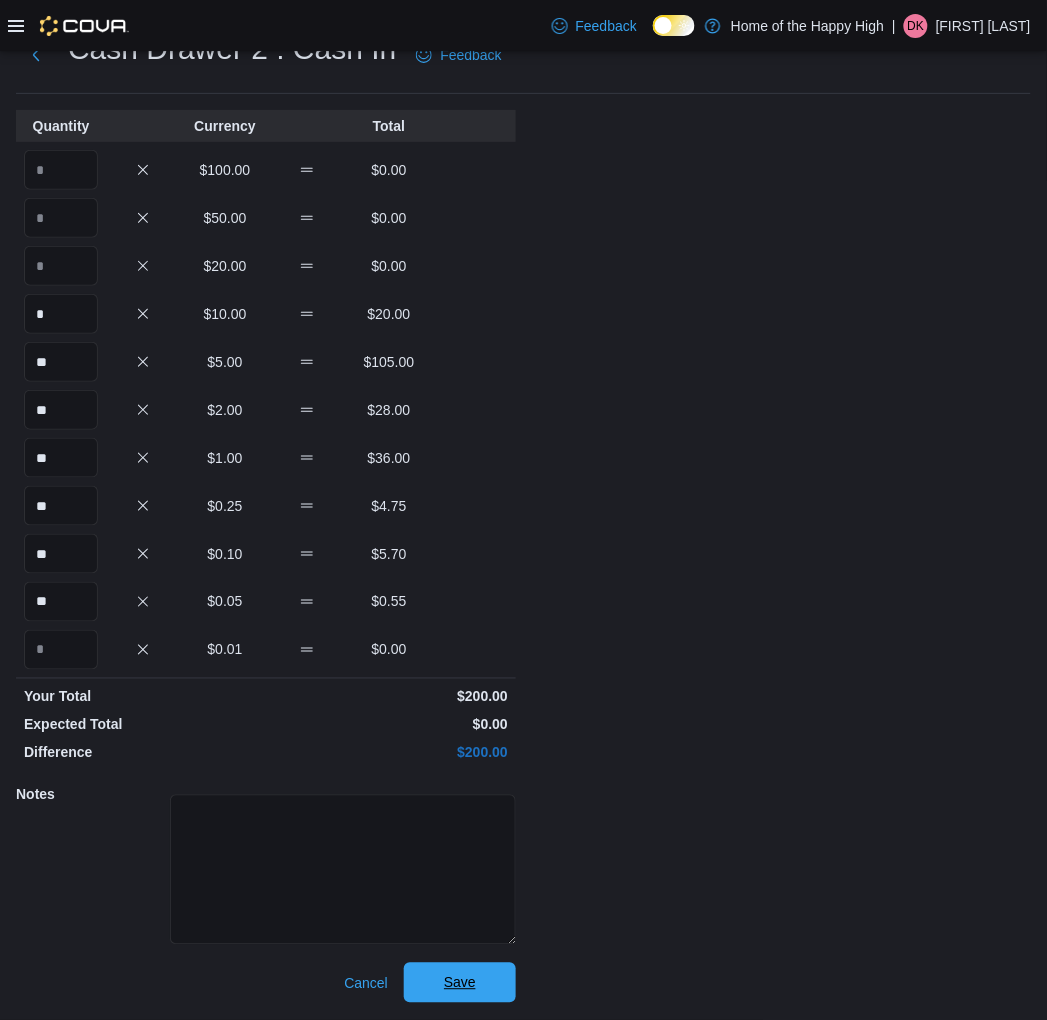 click on "Save" at bounding box center [460, 983] 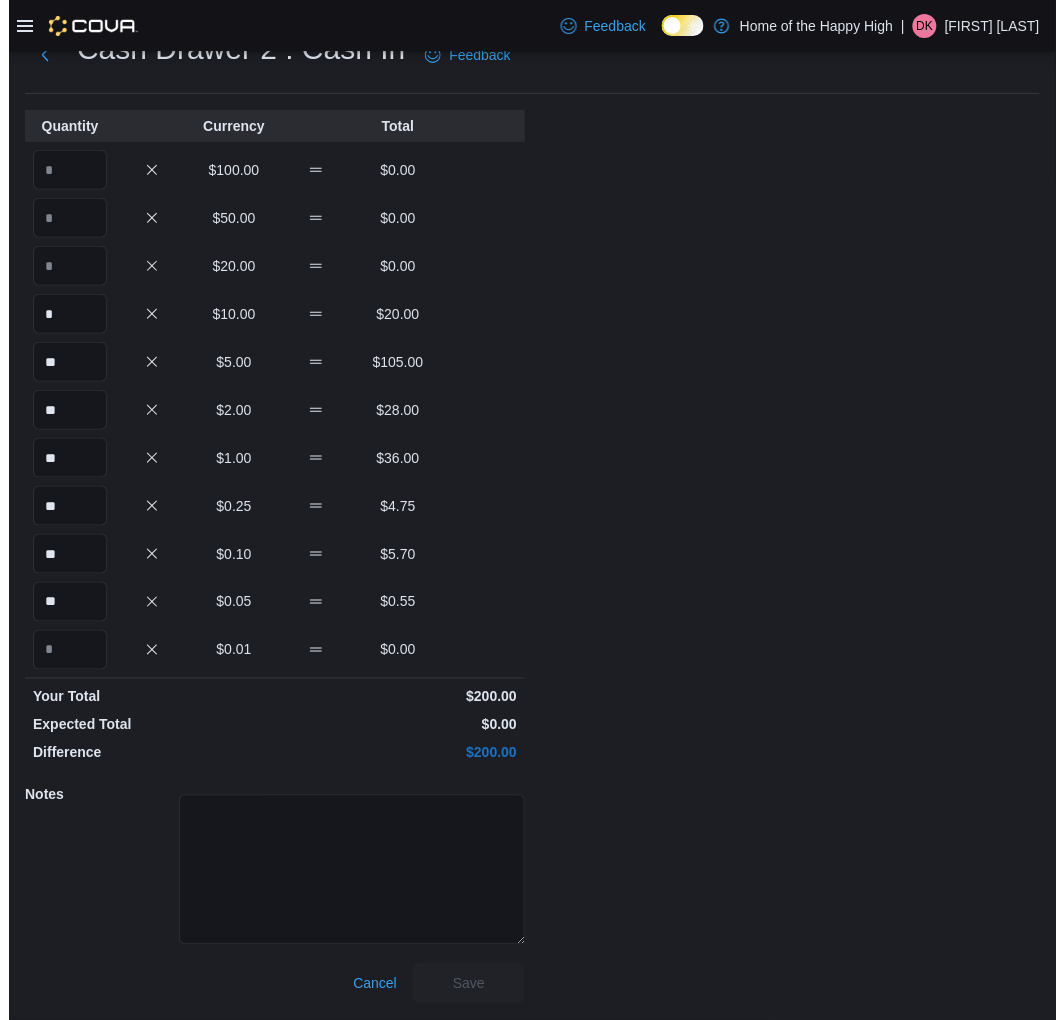 scroll, scrollTop: 0, scrollLeft: 0, axis: both 